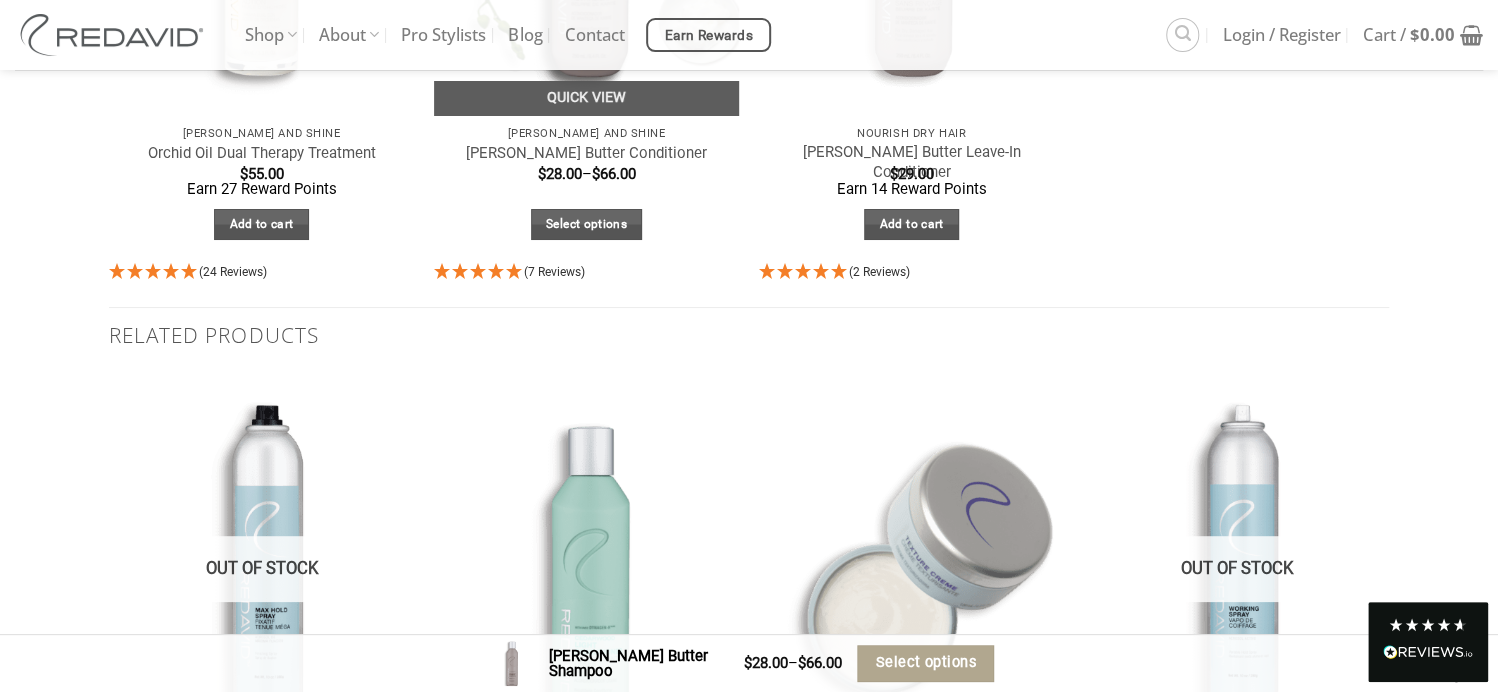scroll, scrollTop: 8232, scrollLeft: 0, axis: vertical 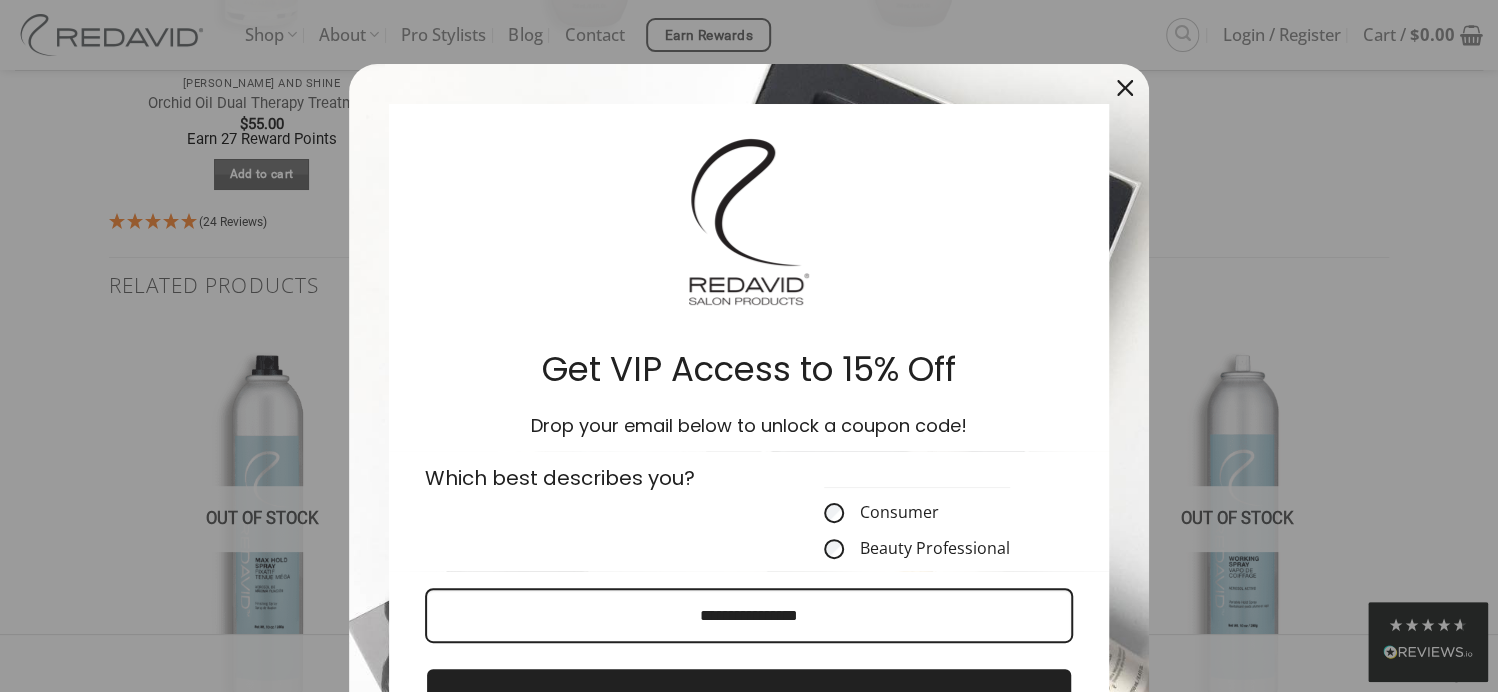 click 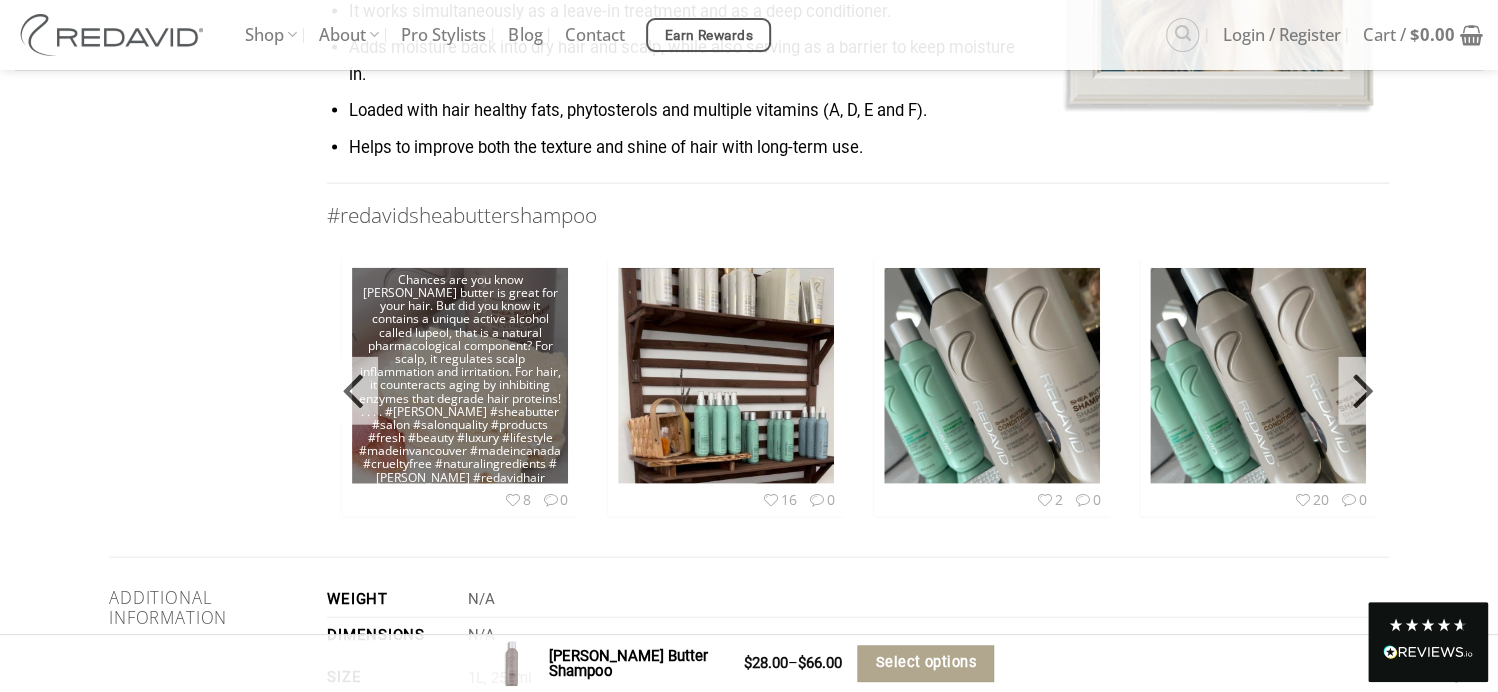 scroll, scrollTop: 2324, scrollLeft: 0, axis: vertical 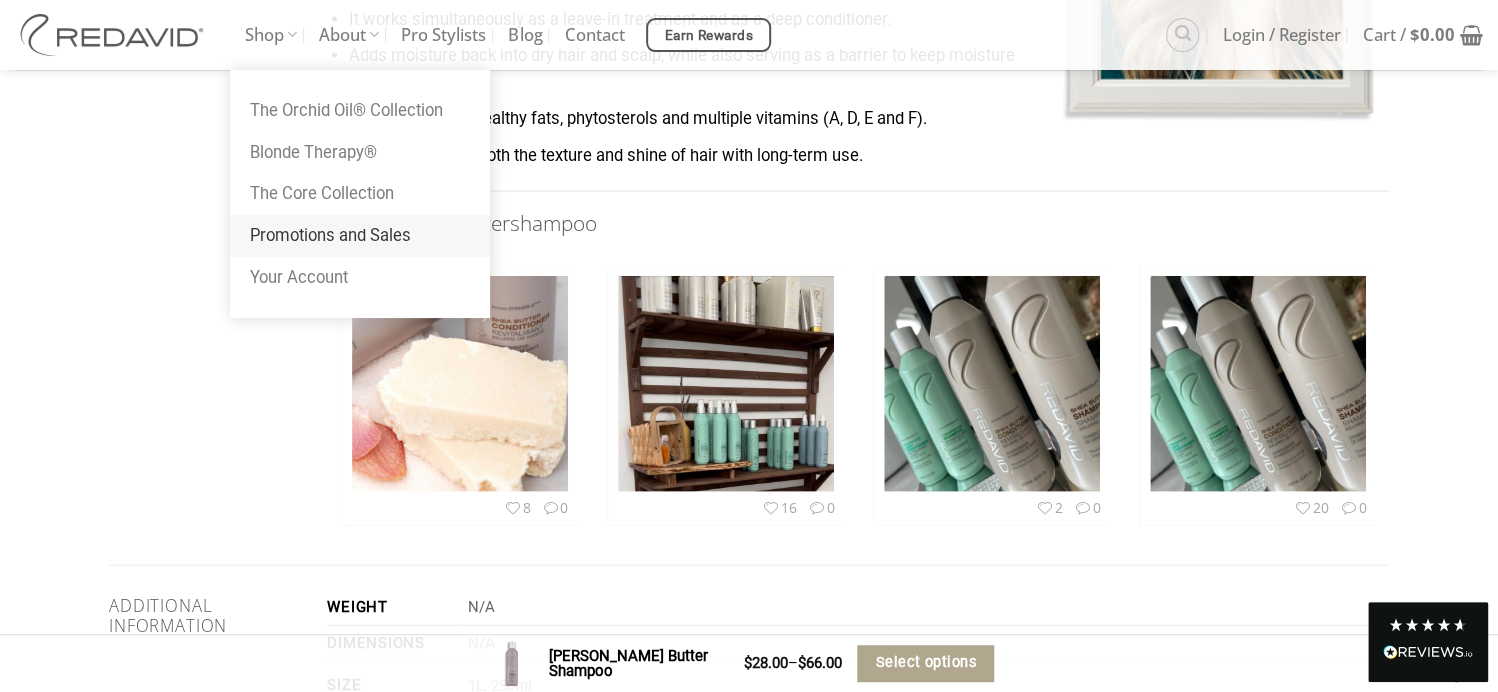 click on "Promotions and Sales" at bounding box center [360, 236] 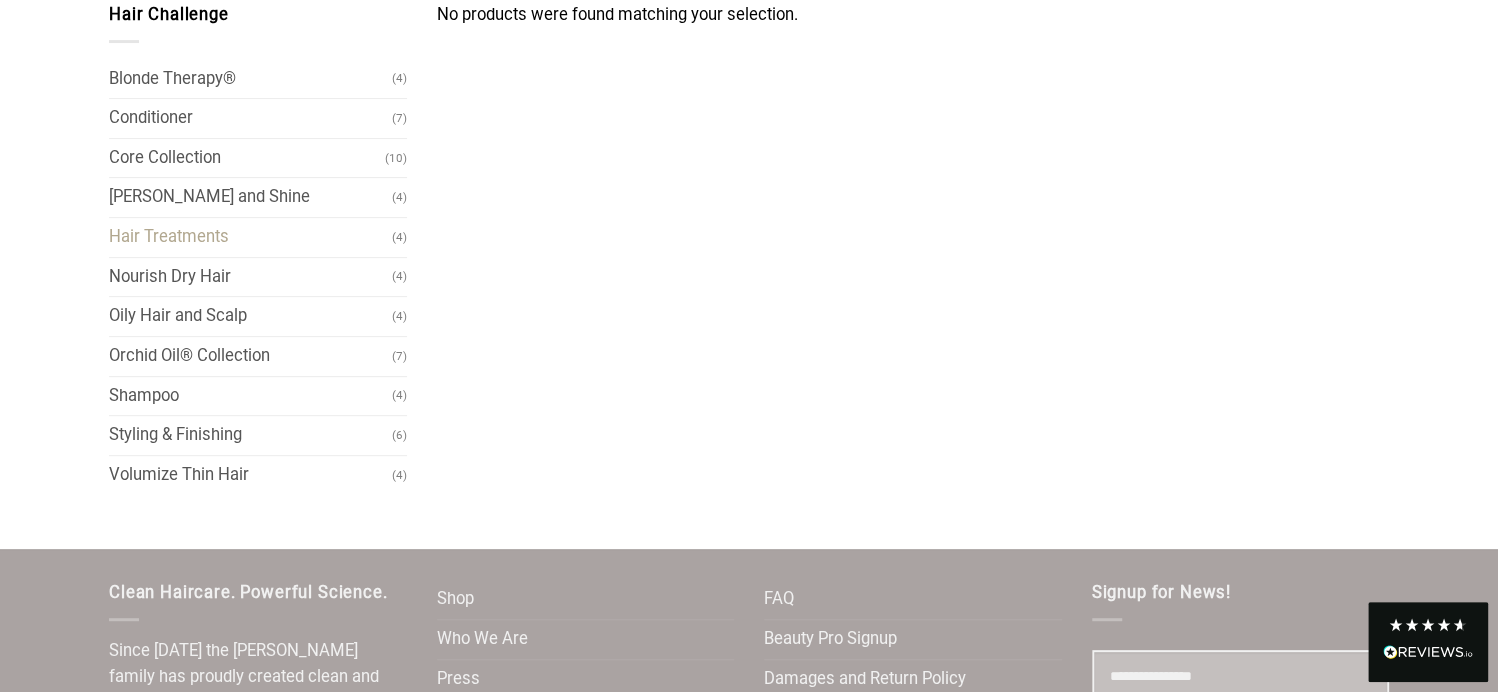 scroll, scrollTop: 300, scrollLeft: 0, axis: vertical 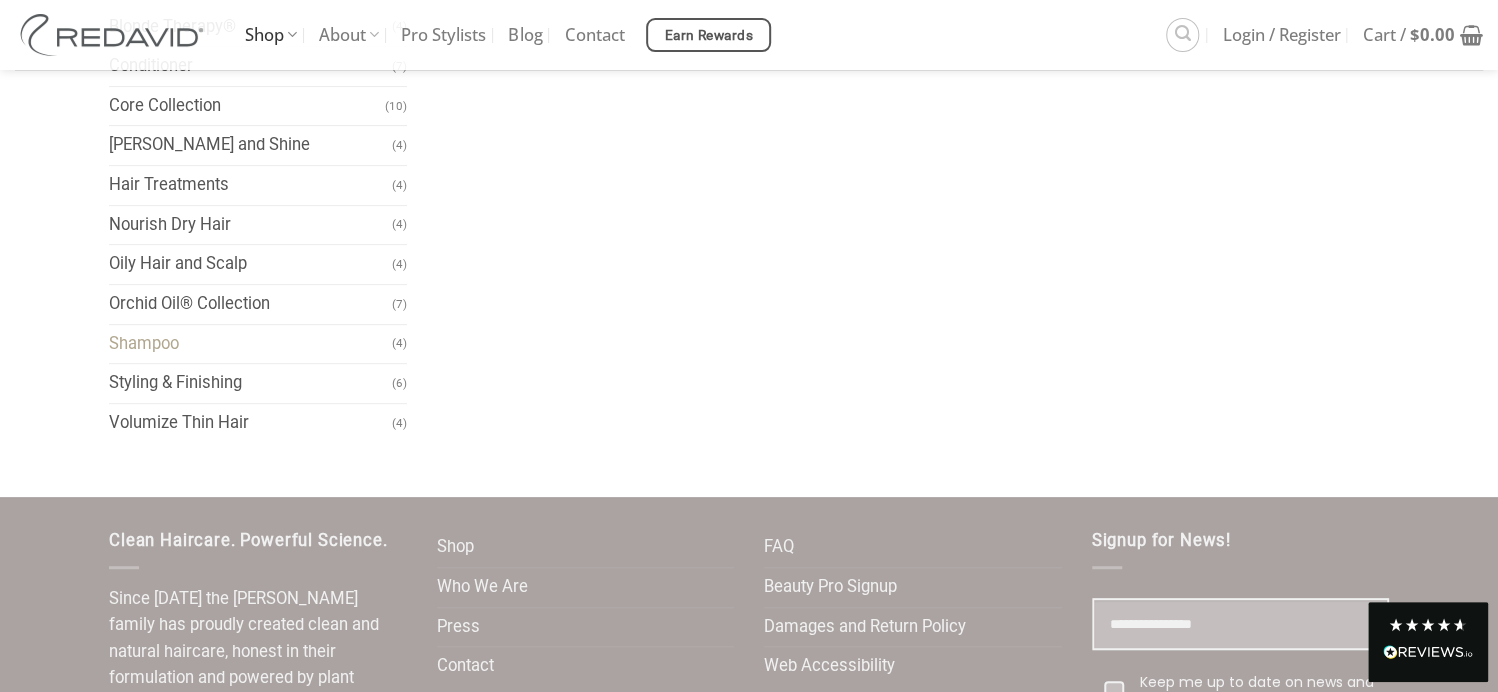 click on "Shampoo" at bounding box center [250, 344] 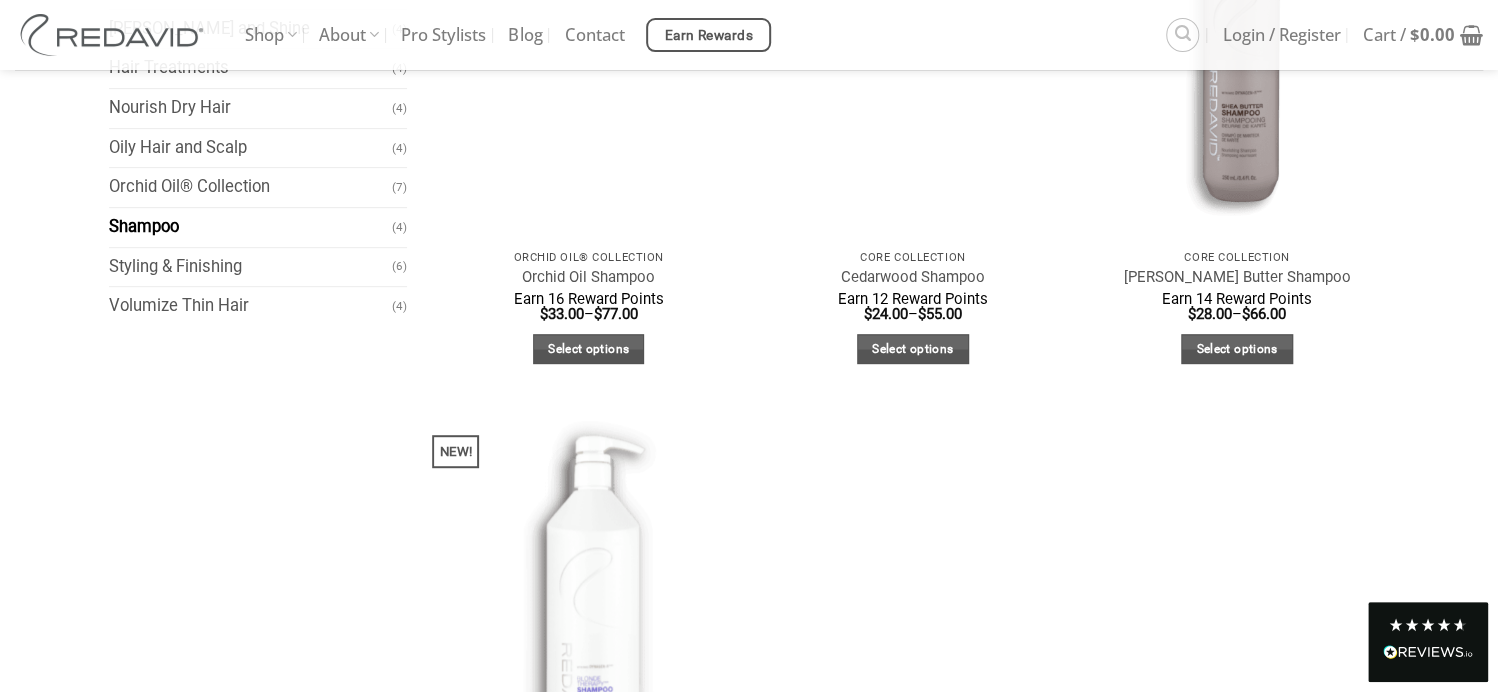 scroll, scrollTop: 400, scrollLeft: 0, axis: vertical 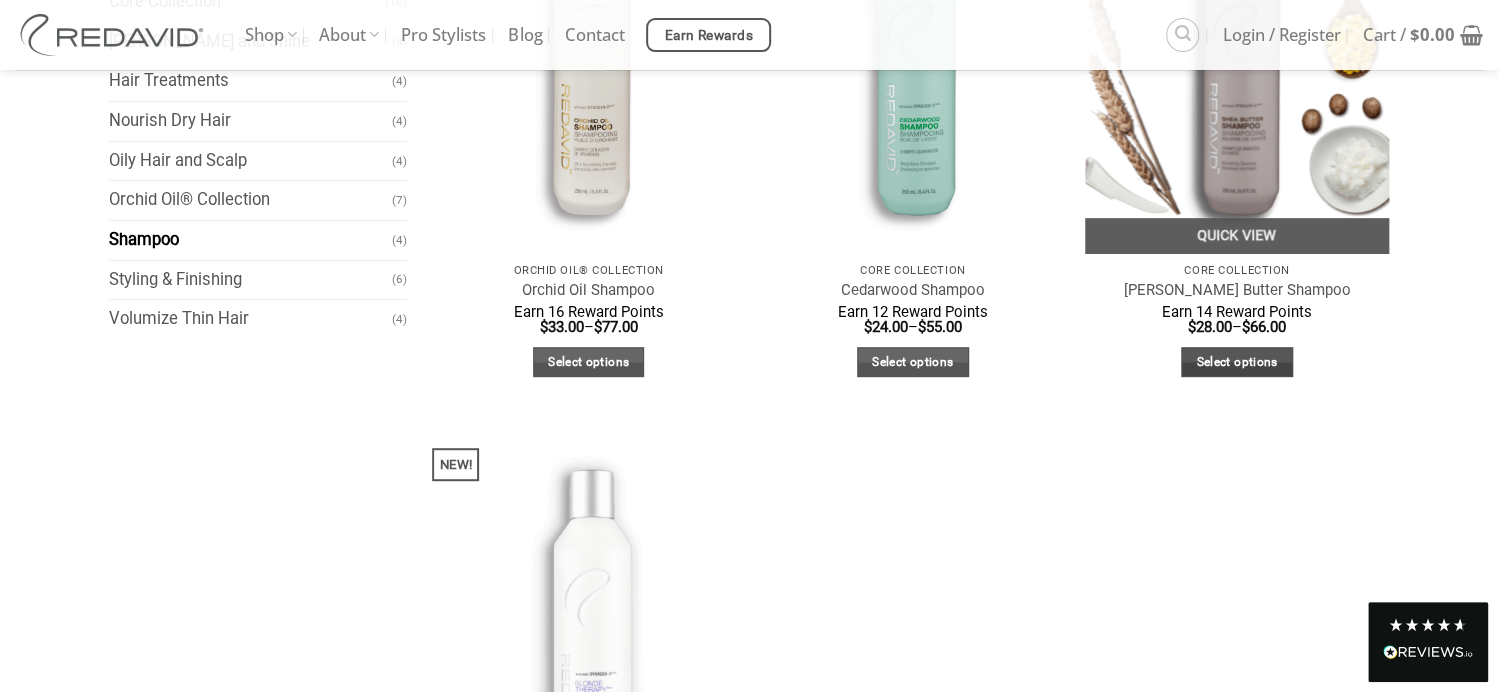 click on "Select options" at bounding box center [1237, 362] 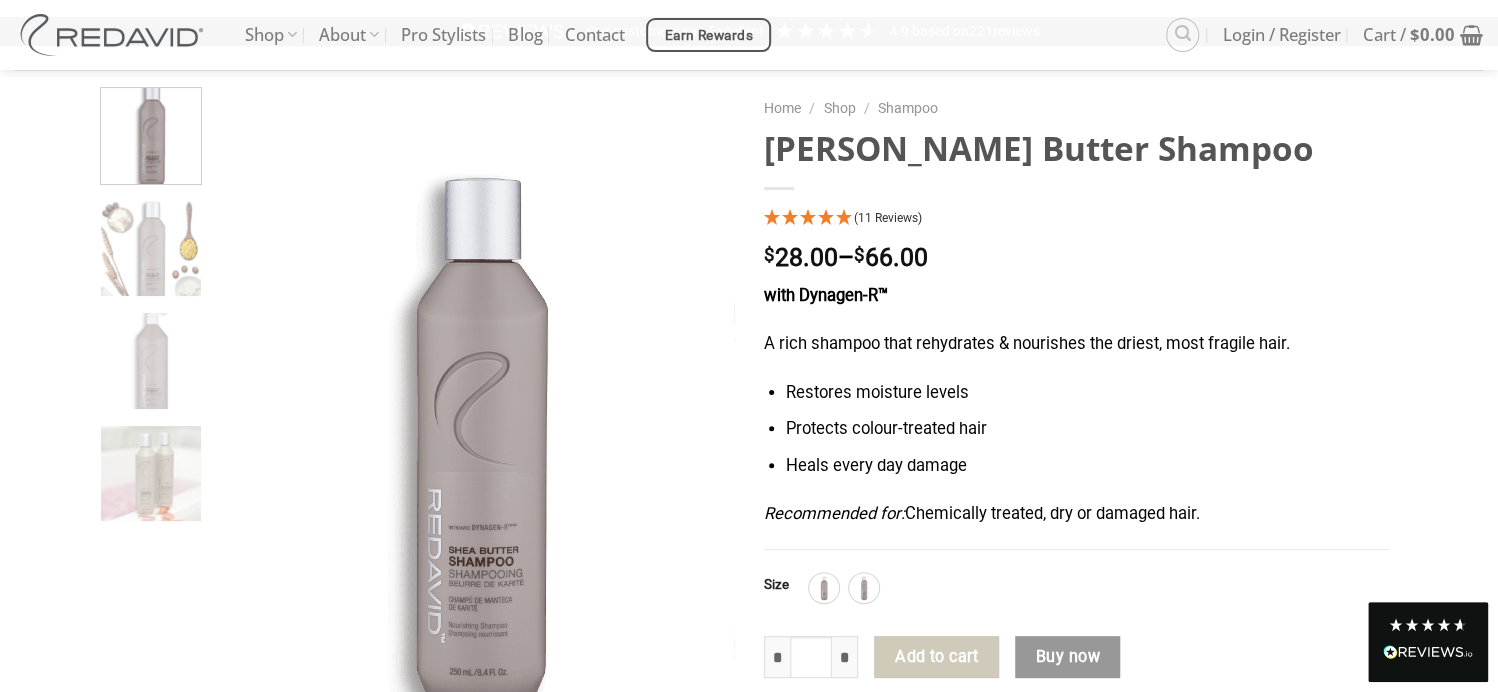 scroll, scrollTop: 100, scrollLeft: 0, axis: vertical 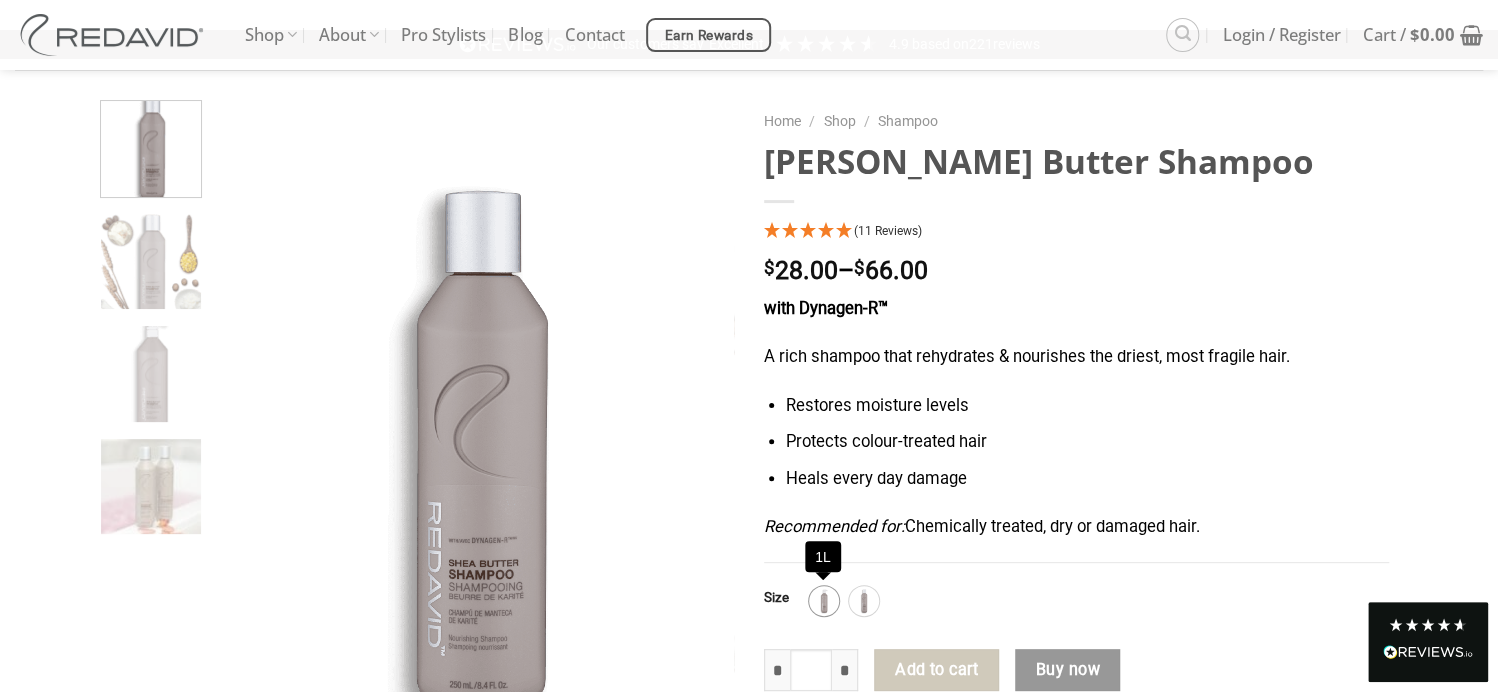 click 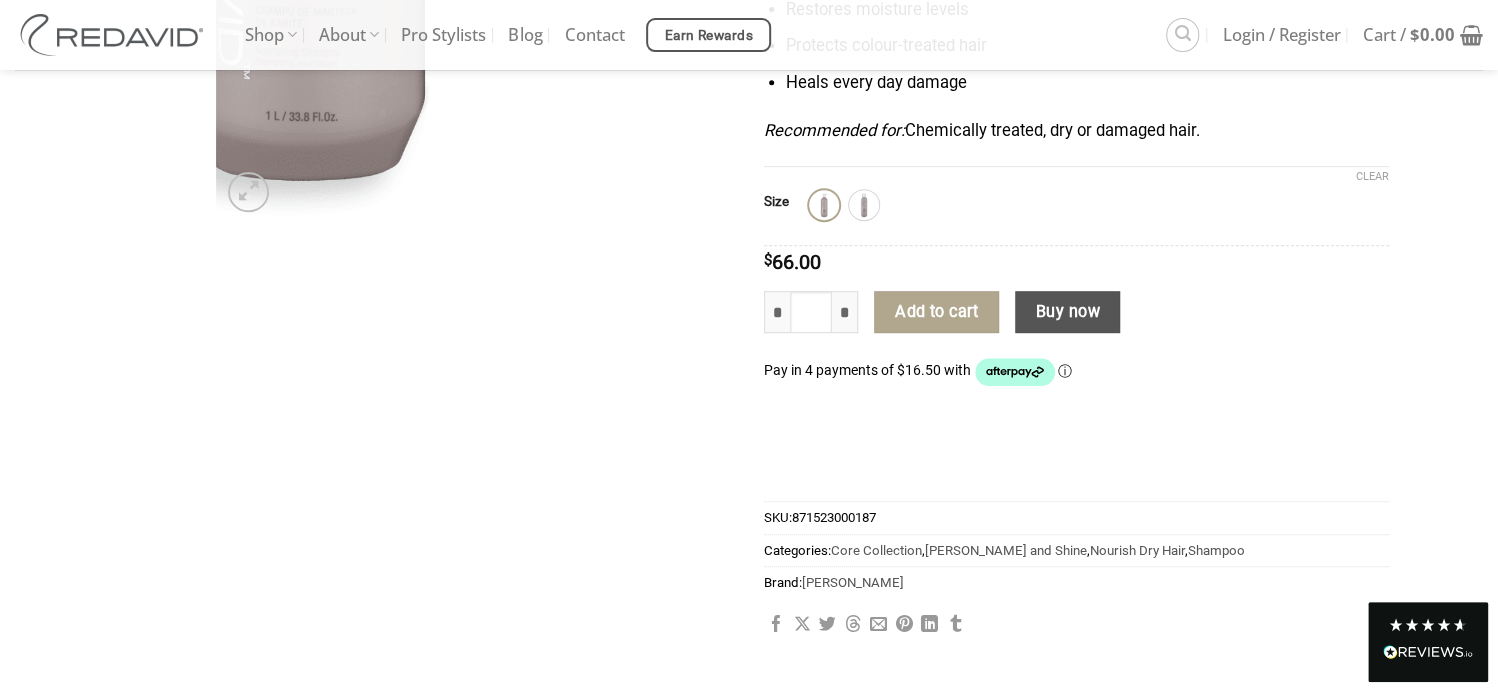 scroll, scrollTop: 500, scrollLeft: 0, axis: vertical 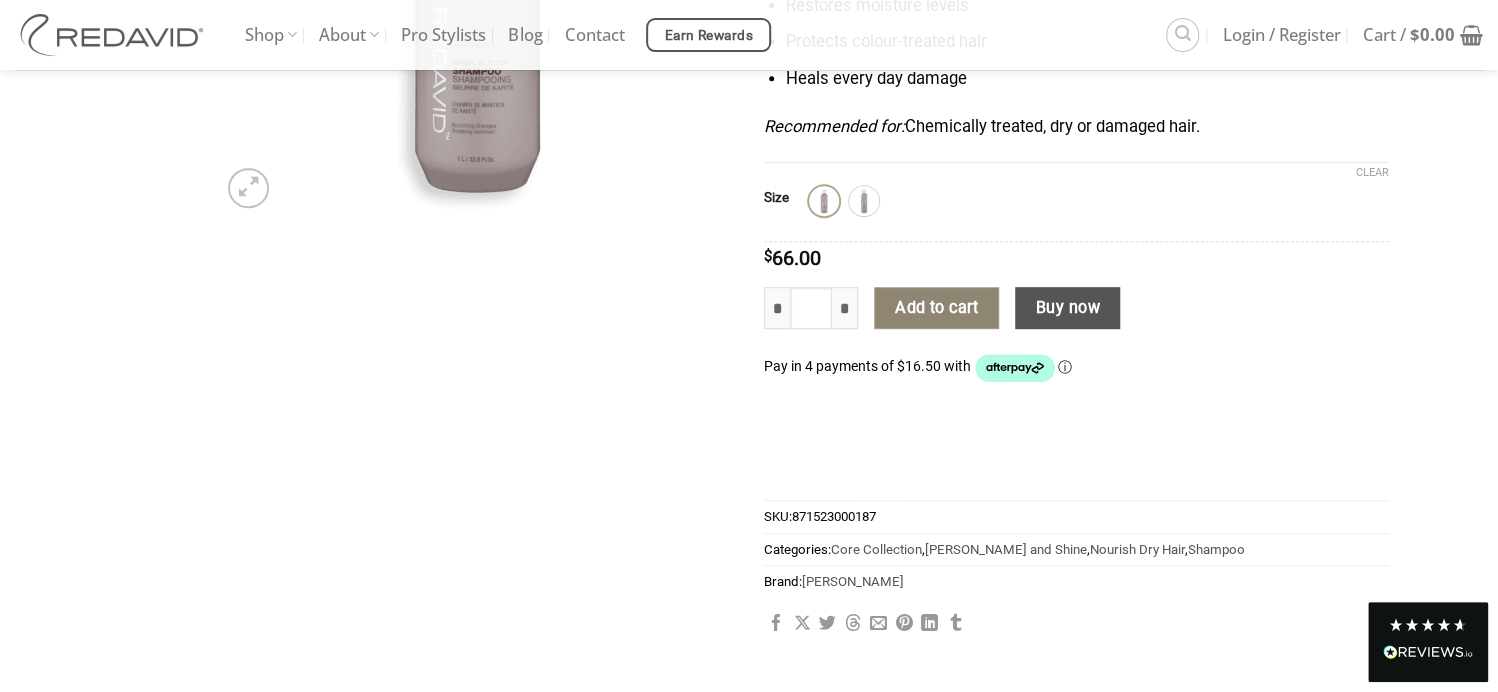 click on "Add to cart" 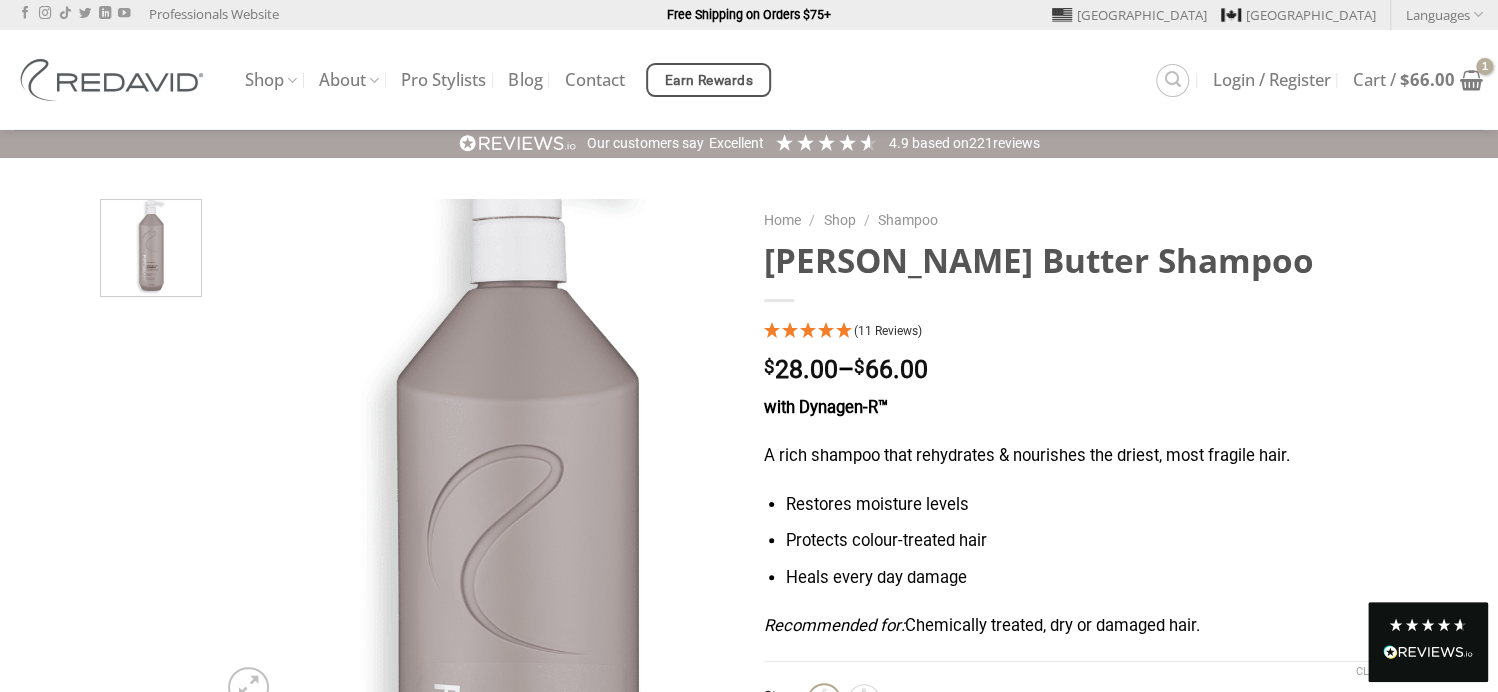 scroll, scrollTop: 0, scrollLeft: 0, axis: both 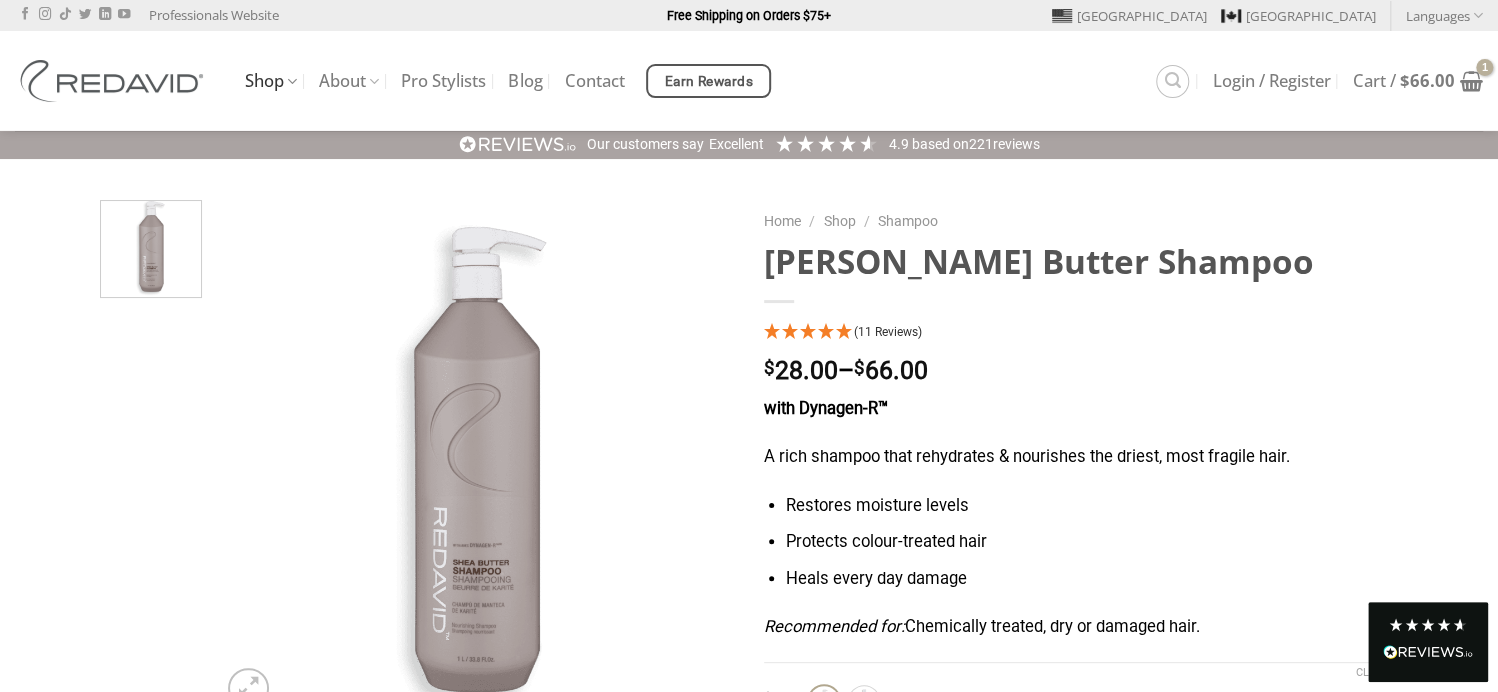 click on "Shop" at bounding box center (271, 81) 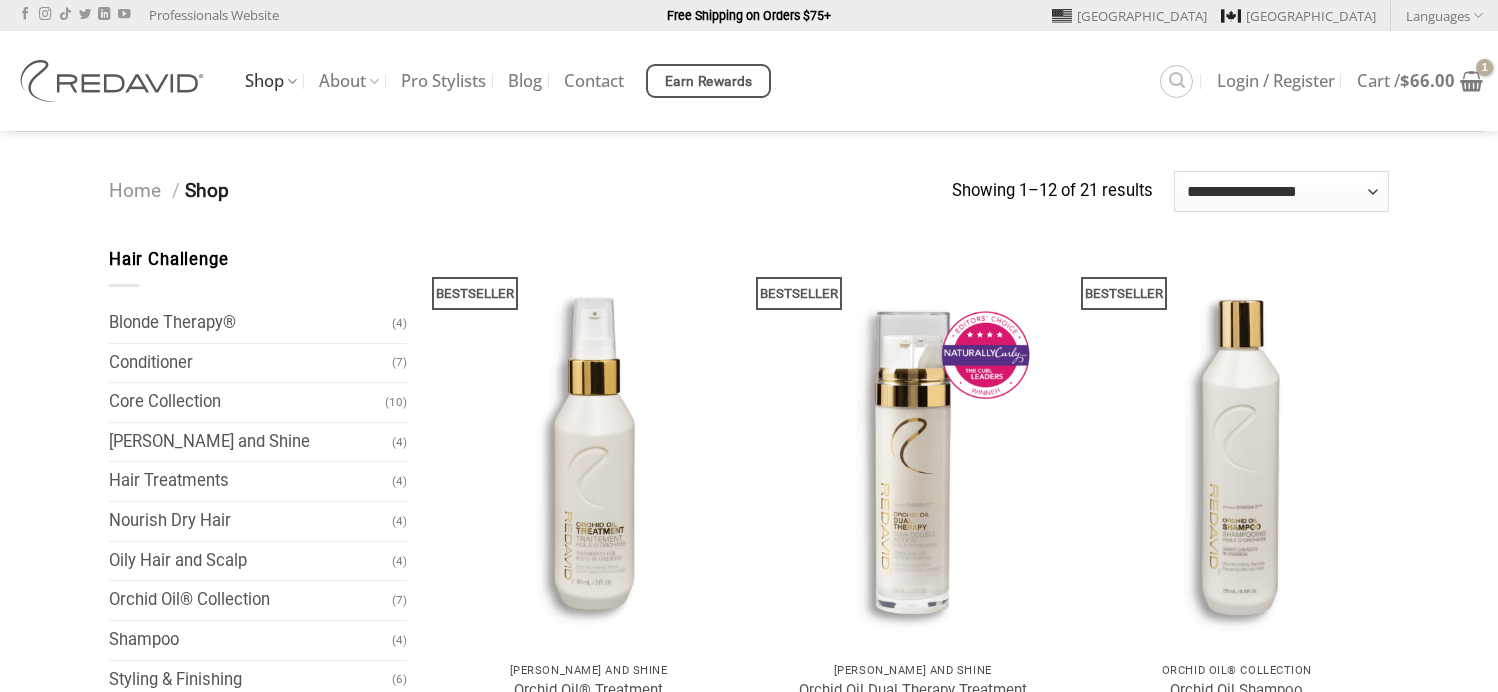 scroll, scrollTop: 0, scrollLeft: 0, axis: both 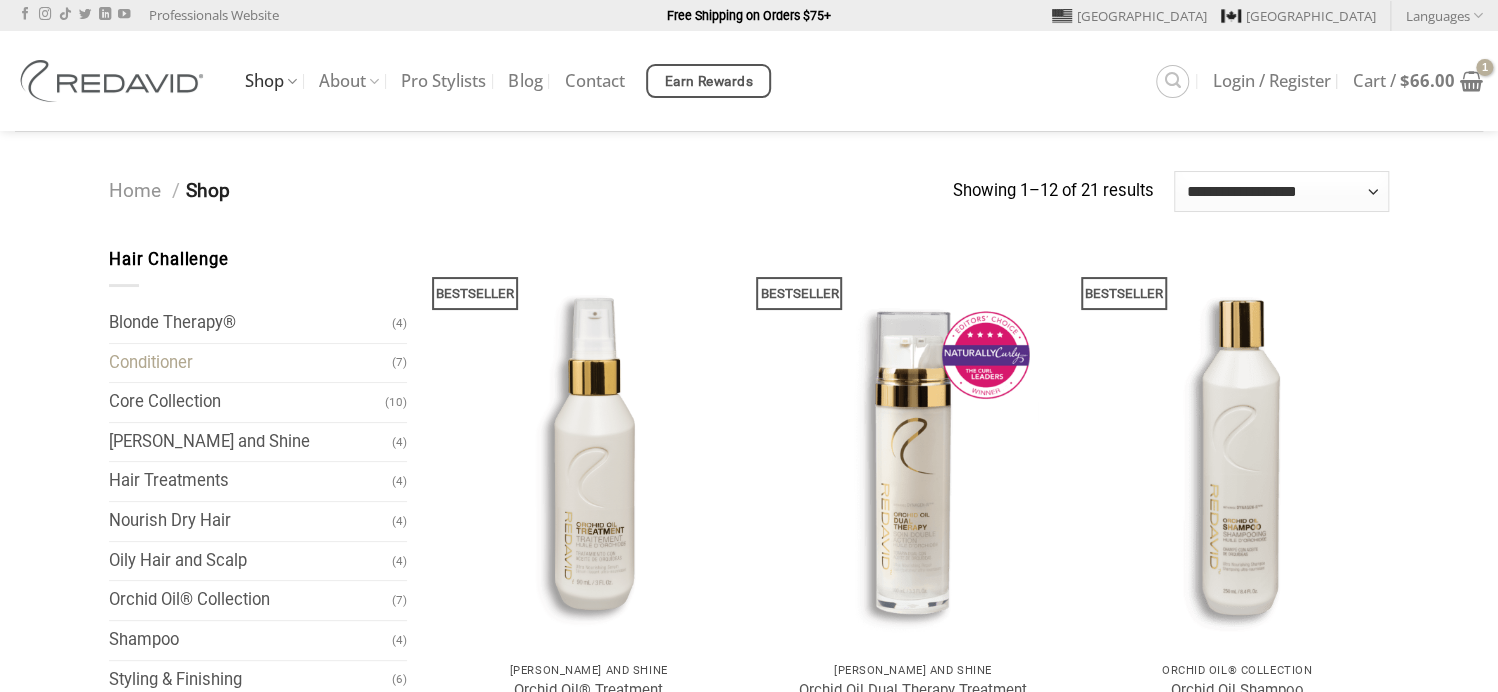 click on "Conditioner" at bounding box center (250, 363) 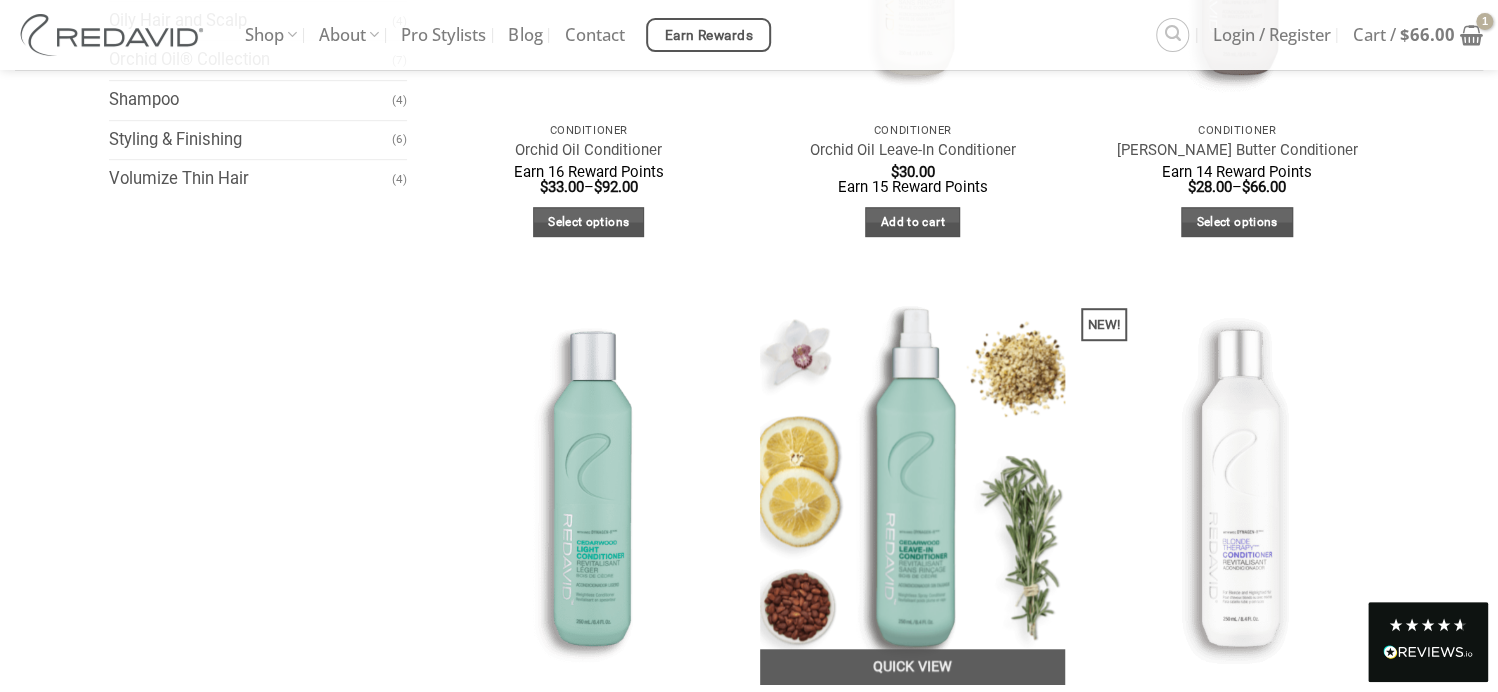 scroll, scrollTop: 600, scrollLeft: 0, axis: vertical 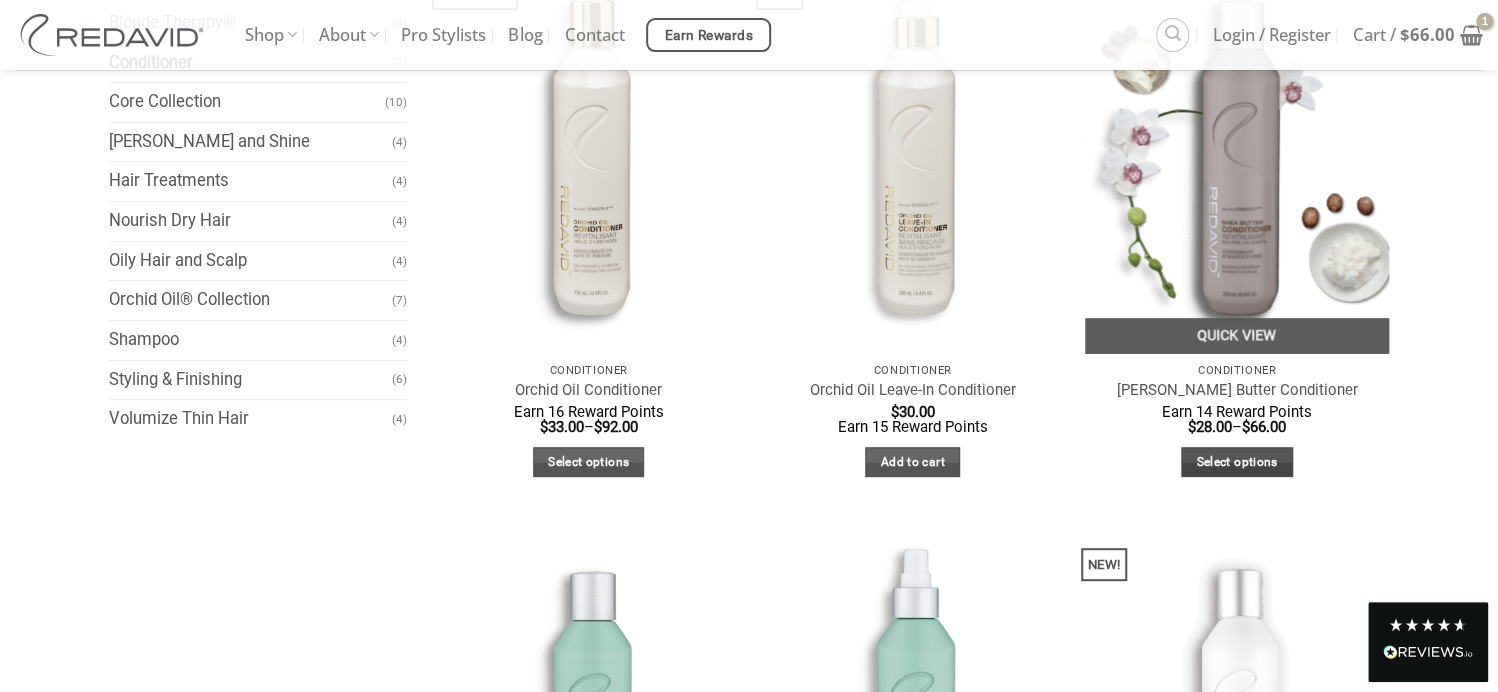 click on "Select options" at bounding box center (1237, 462) 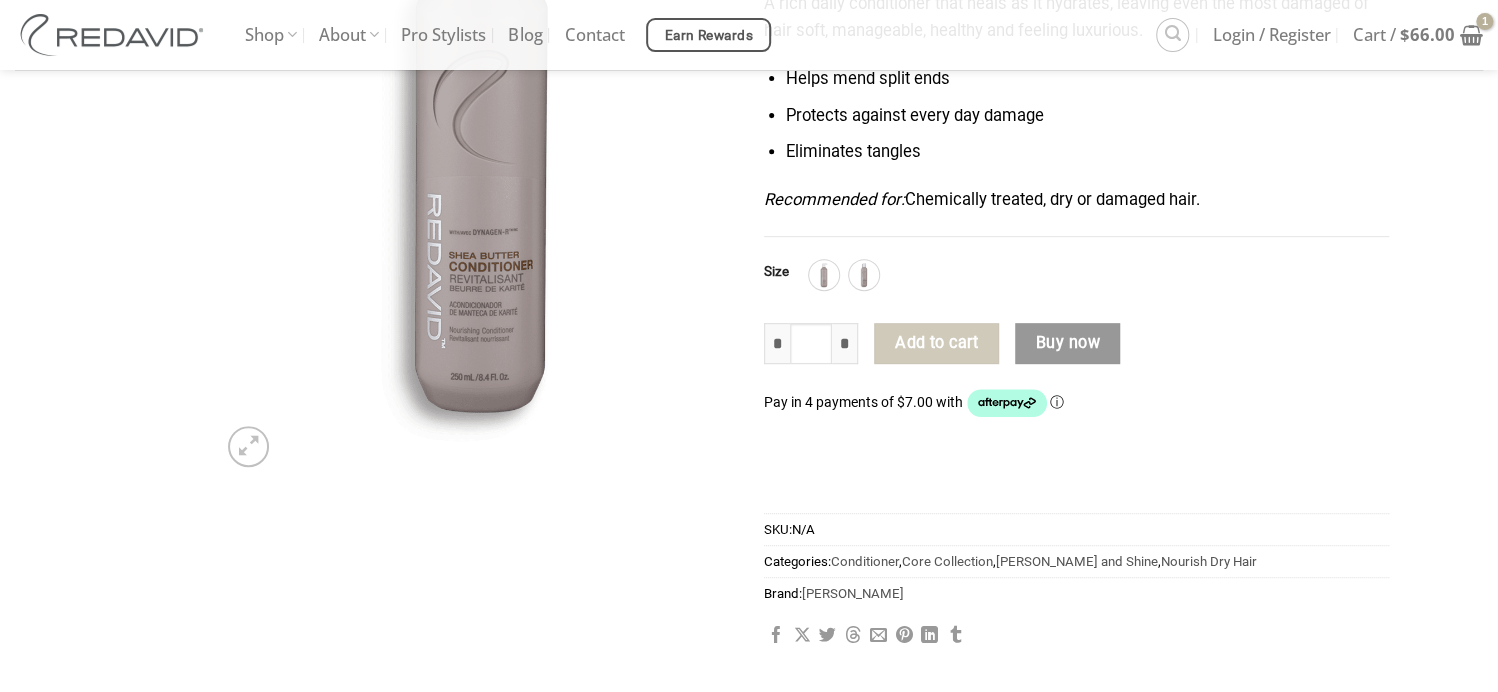 scroll, scrollTop: 413, scrollLeft: 0, axis: vertical 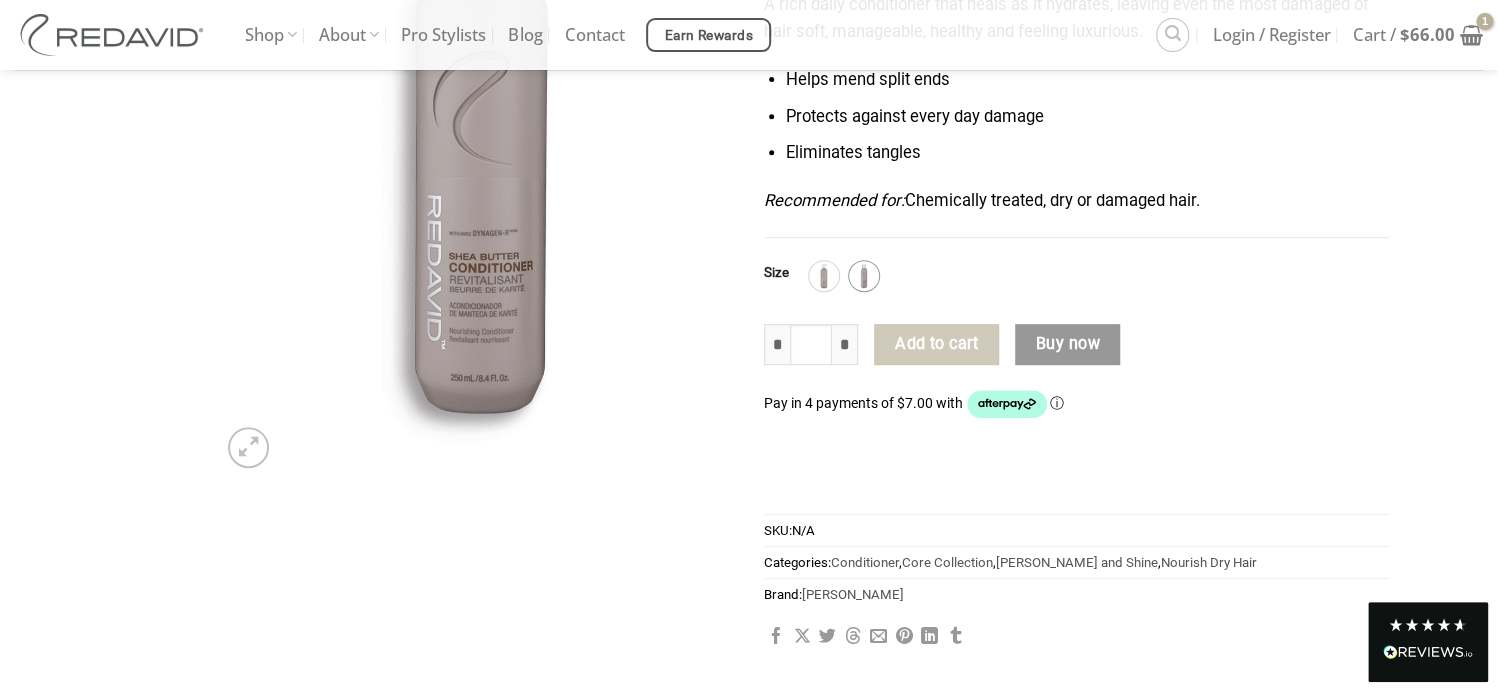 click 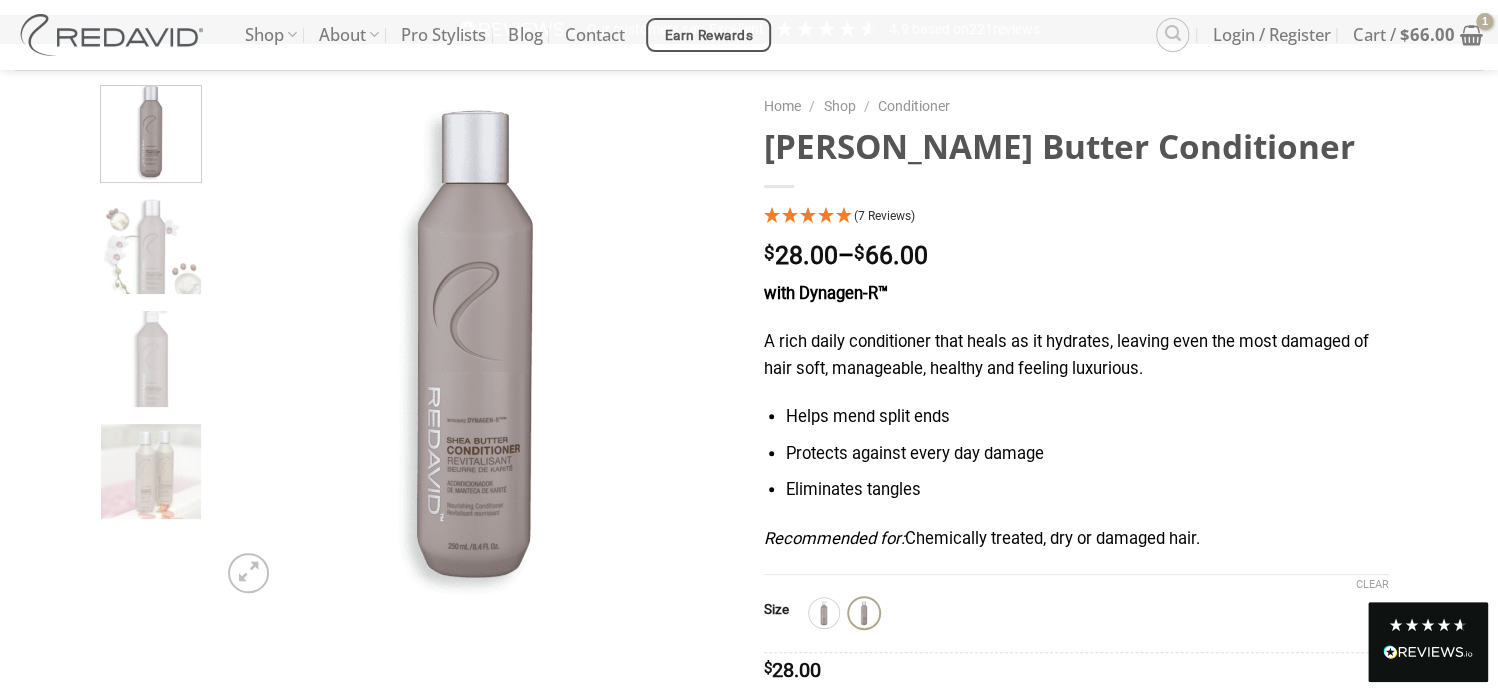 scroll, scrollTop: 113, scrollLeft: 0, axis: vertical 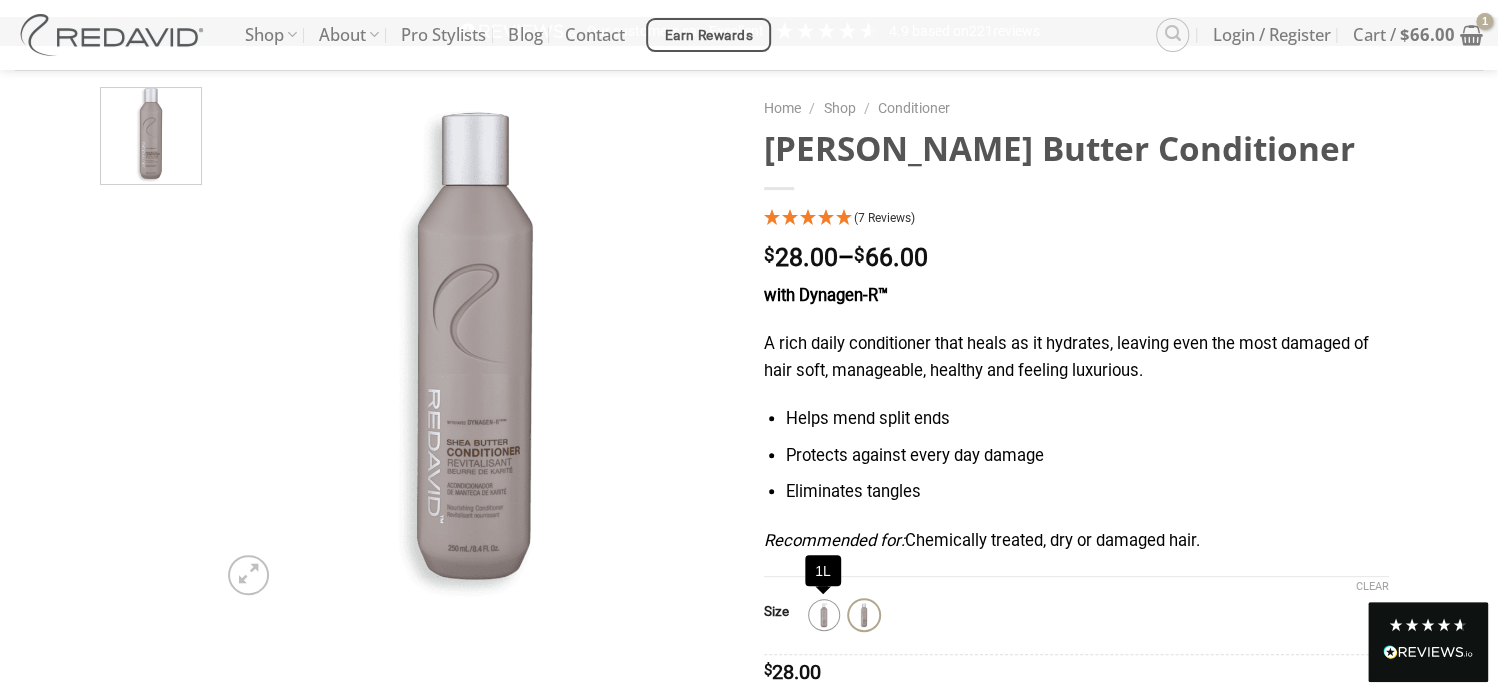 click 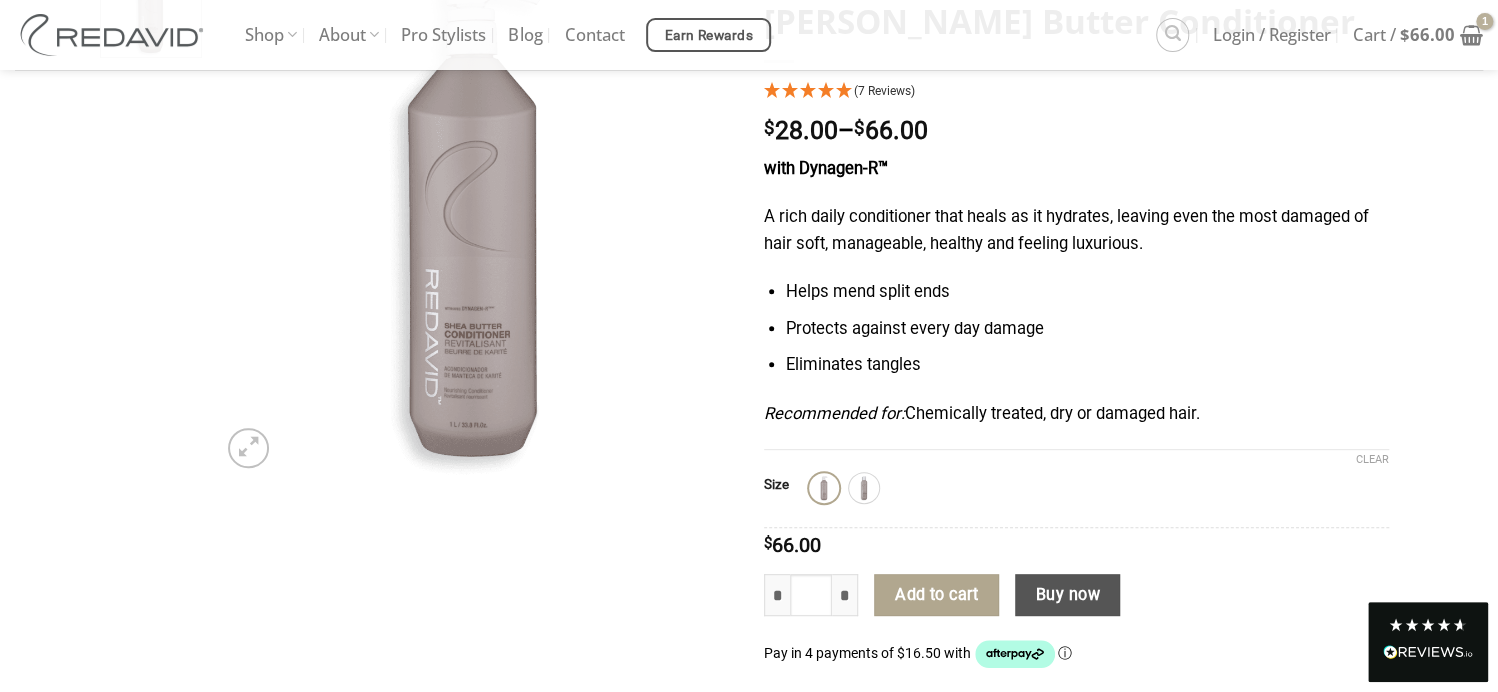 scroll, scrollTop: 513, scrollLeft: 0, axis: vertical 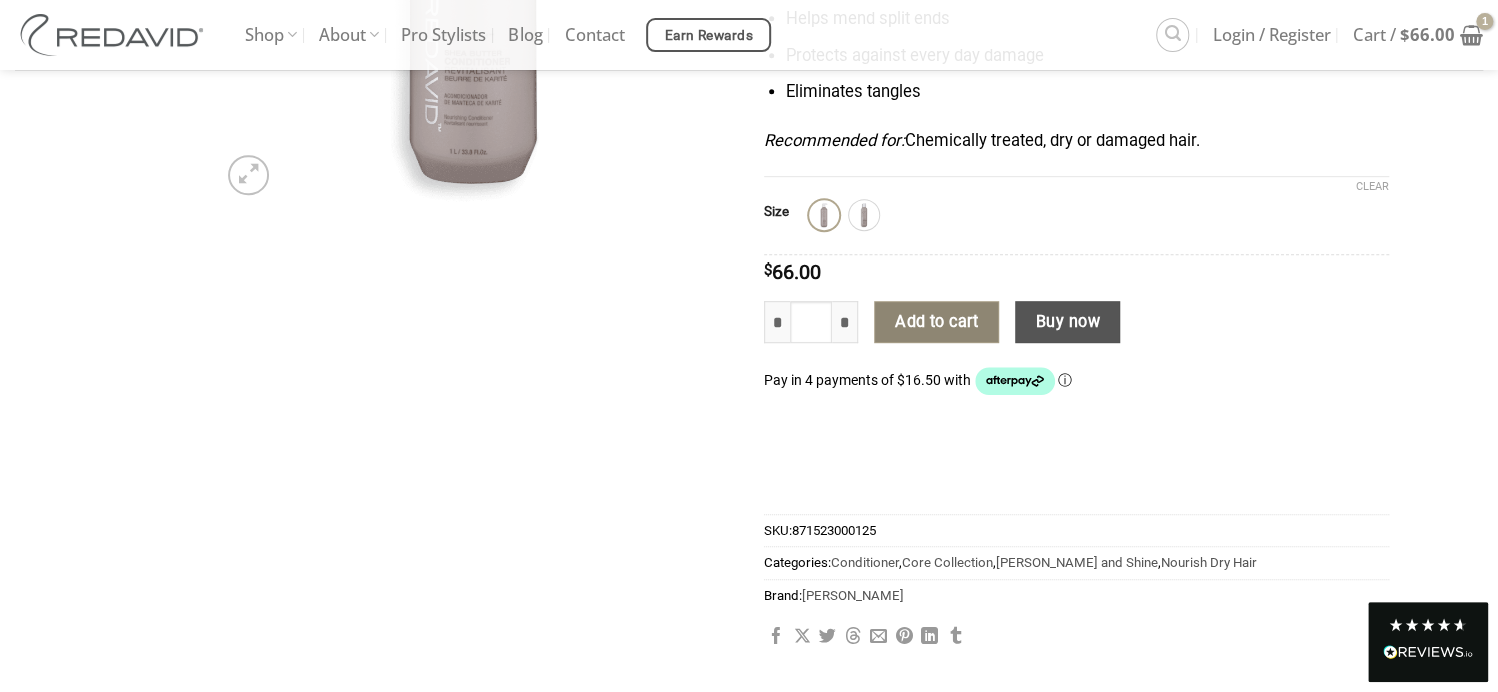 click on "Add to cart" 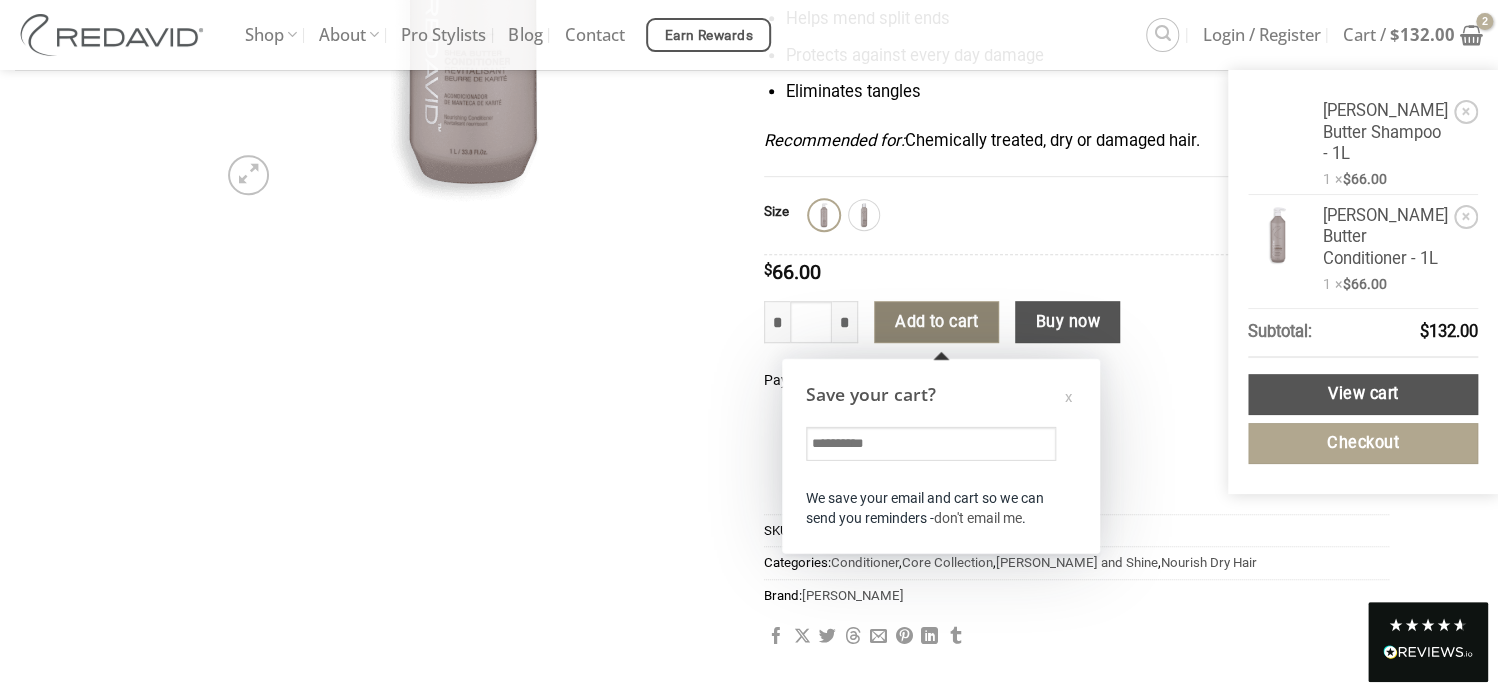 scroll, scrollTop: 588, scrollLeft: 0, axis: vertical 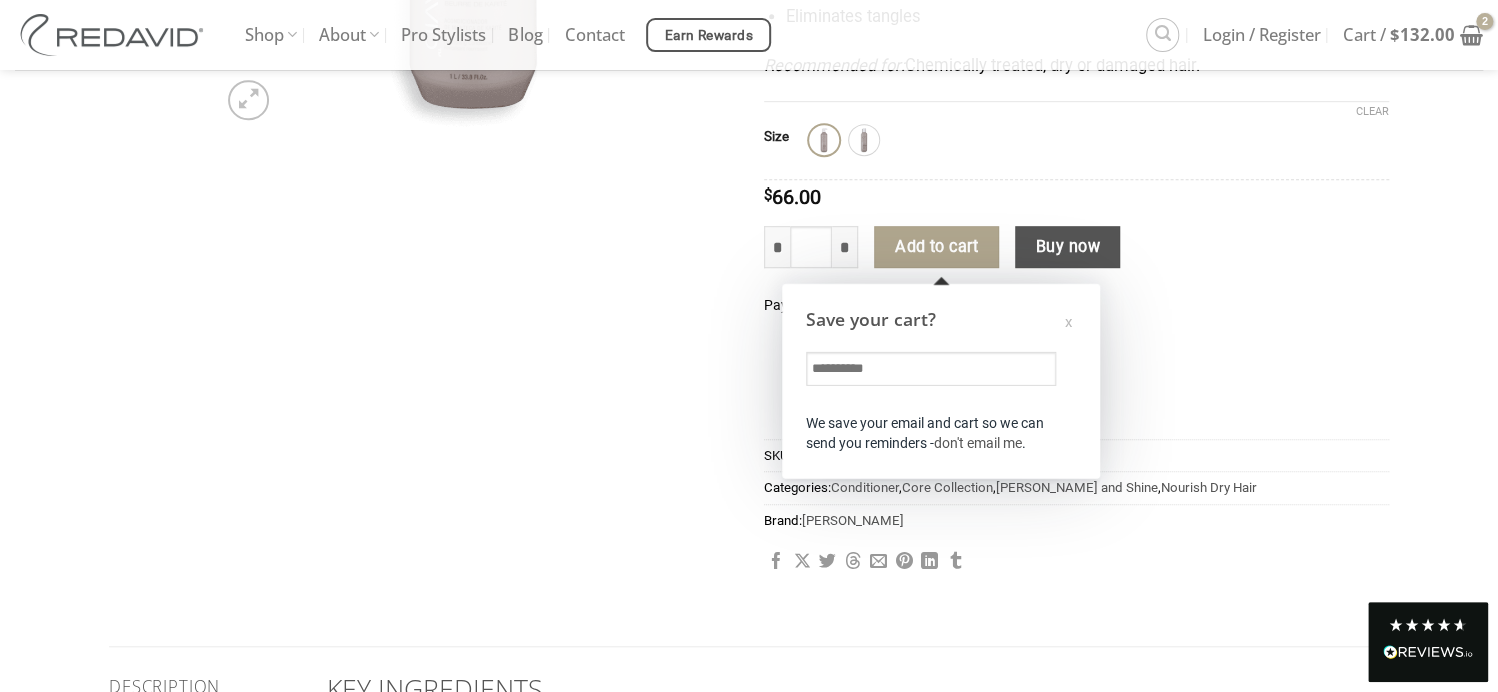 click on "**********" at bounding box center (1076, 109) 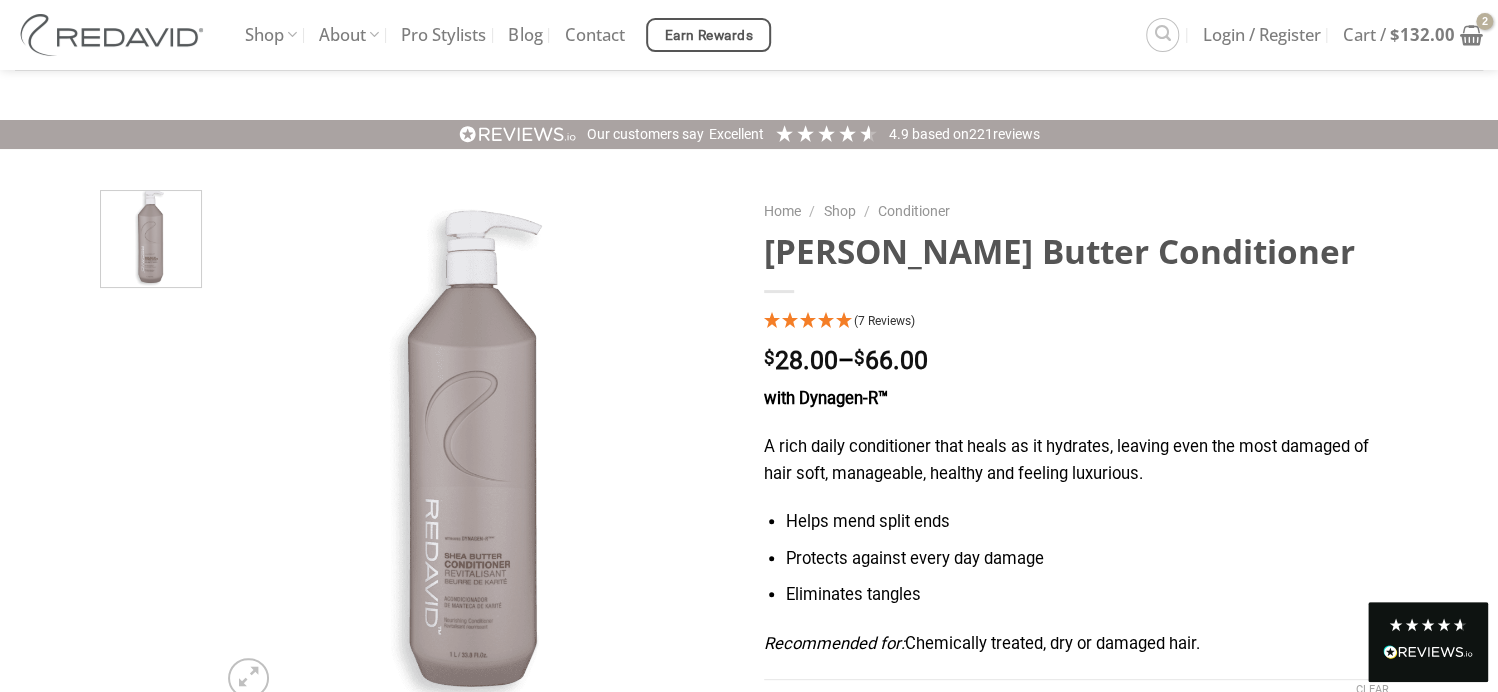 scroll, scrollTop: 0, scrollLeft: 0, axis: both 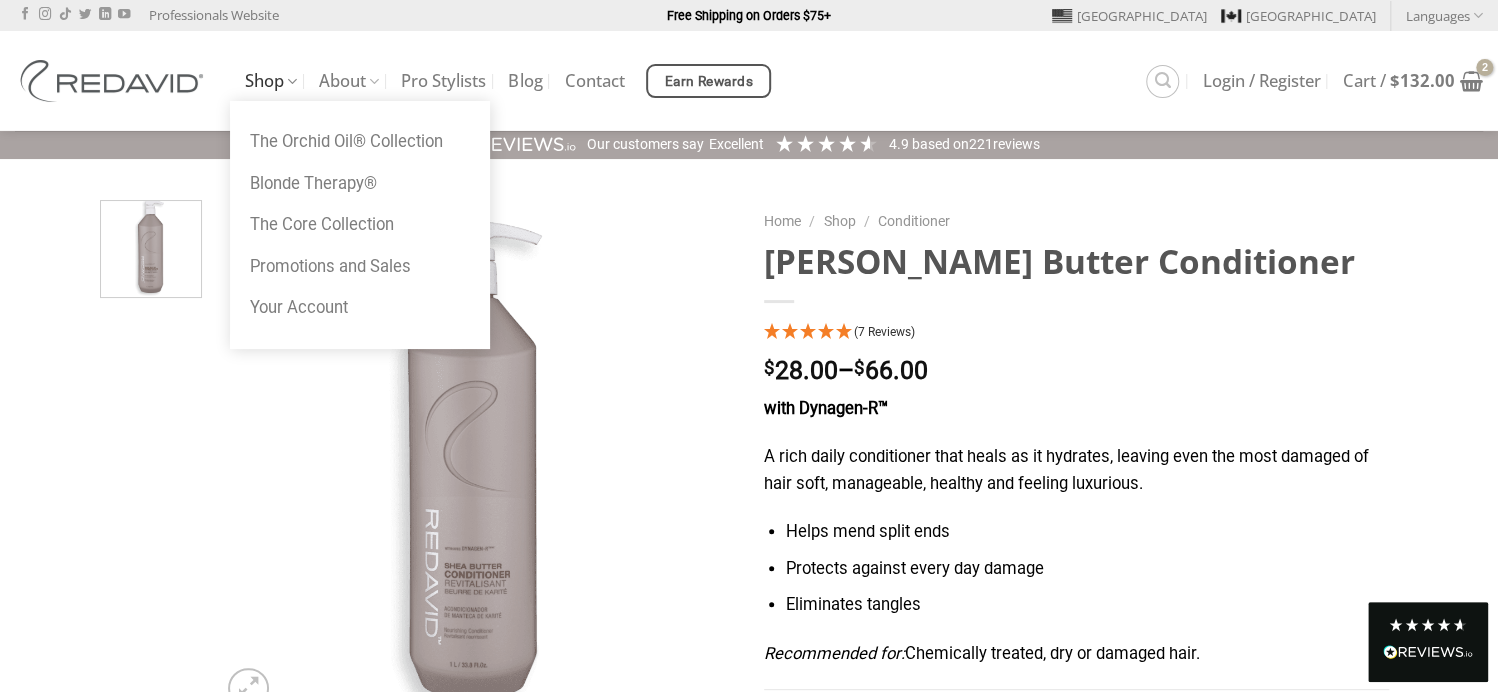 click on "Shop" at bounding box center [271, 81] 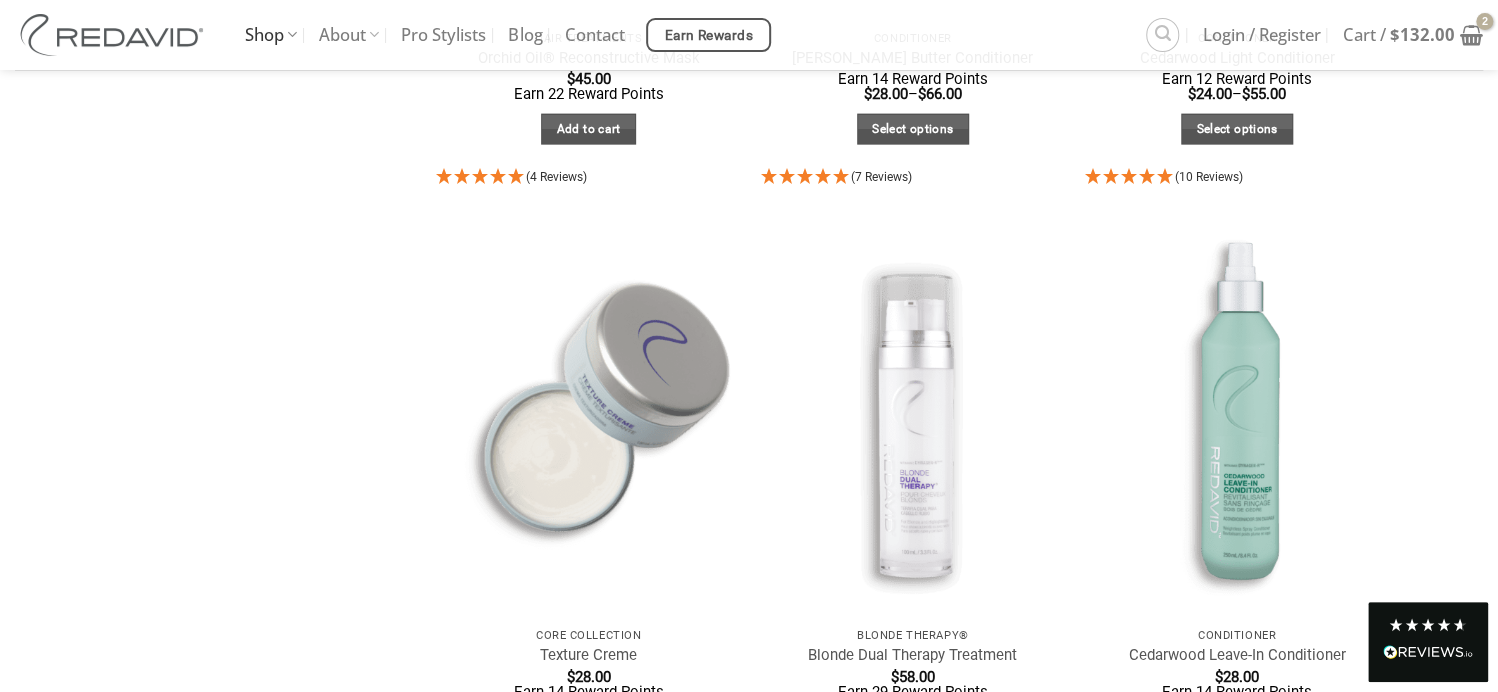 scroll, scrollTop: 2500, scrollLeft: 0, axis: vertical 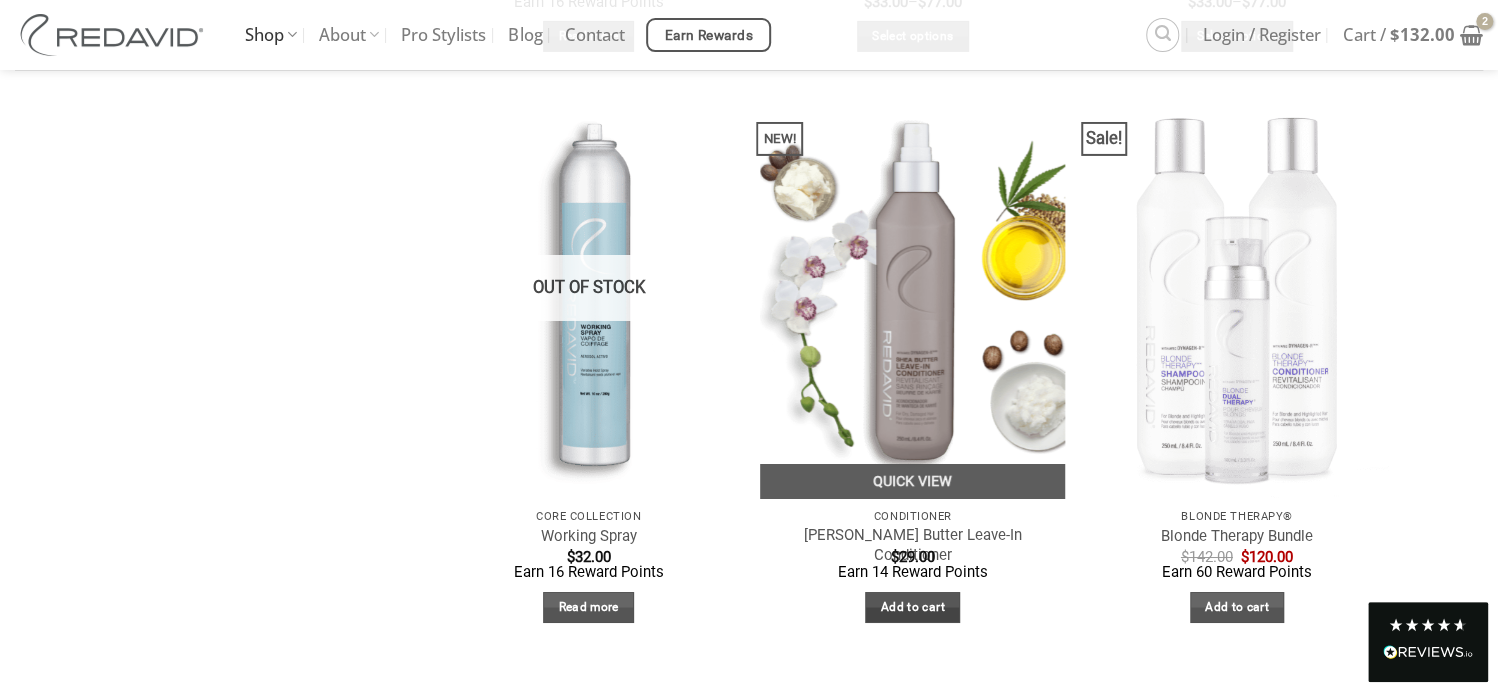 click on "Add to cart" at bounding box center [912, 607] 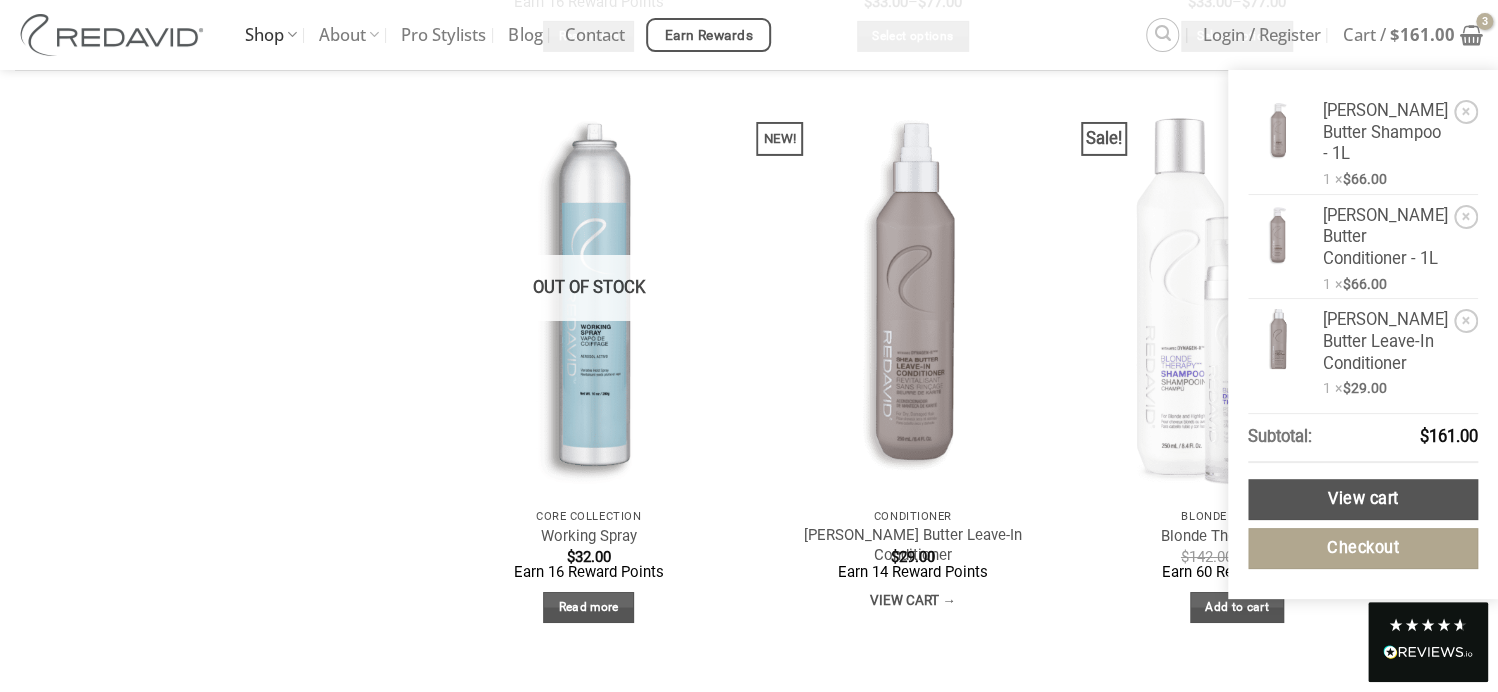 click on "Hair Challenge Blonde Therapy®   (4)
Conditioner   (7)
Core Collection   (10)
Frizz Tame and Shine   (4)
Hair Treatments   (4)
Nourish Dry Hair   (4)
Oily Hair and Scalp   (4)
Orchid Oil® Collection   (7)
Shampoo   (4)
Styling & Finishing   (6)
Volumize Thin Hair   (4)" at bounding box center (258, -1373) 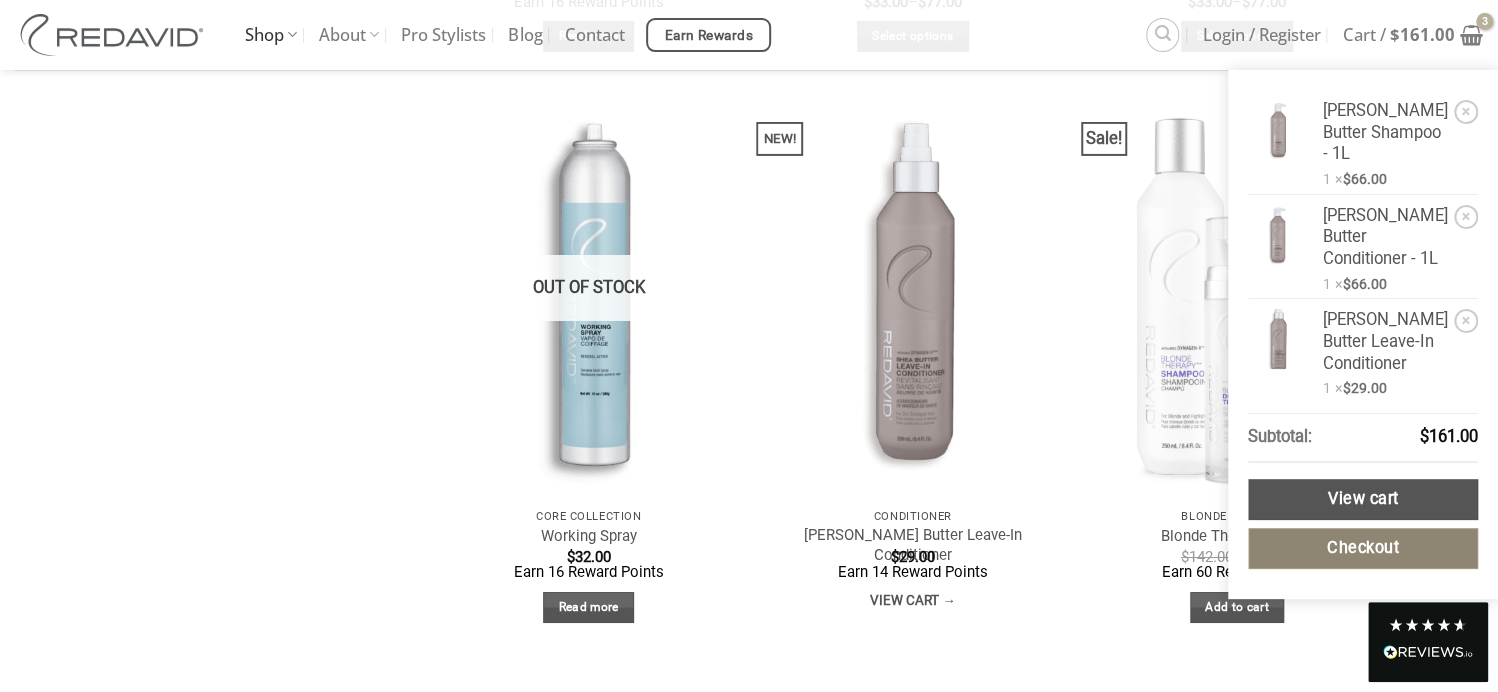 click on "Checkout" at bounding box center [1363, 548] 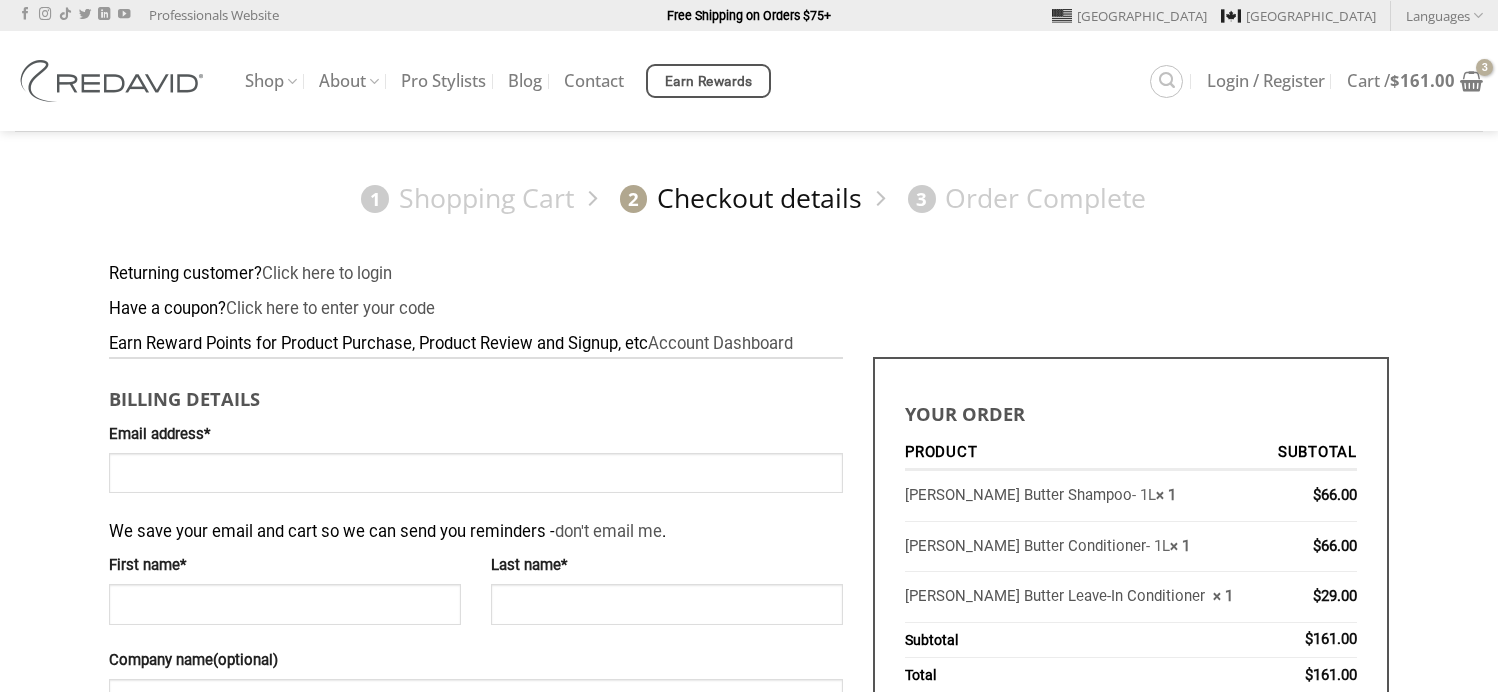 scroll, scrollTop: 0, scrollLeft: 0, axis: both 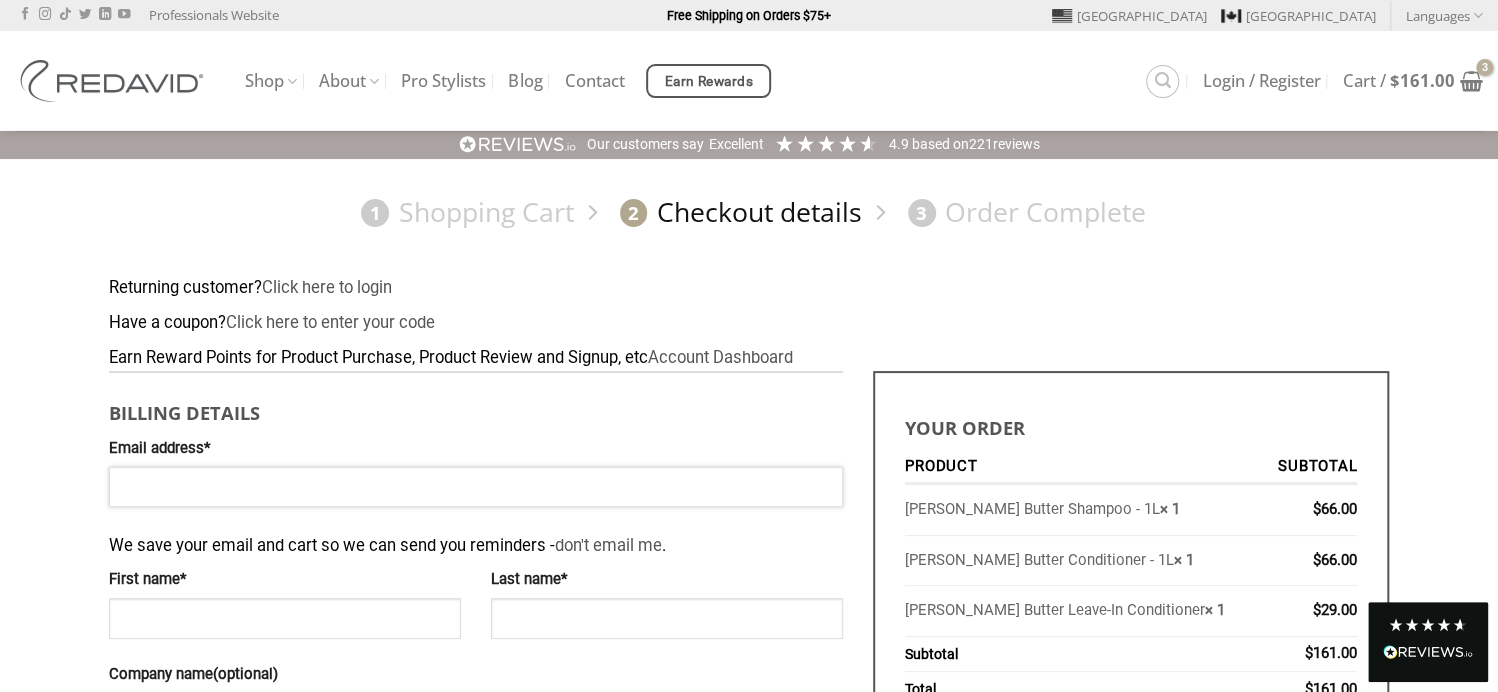 click on "Email address  *" at bounding box center [476, 487] 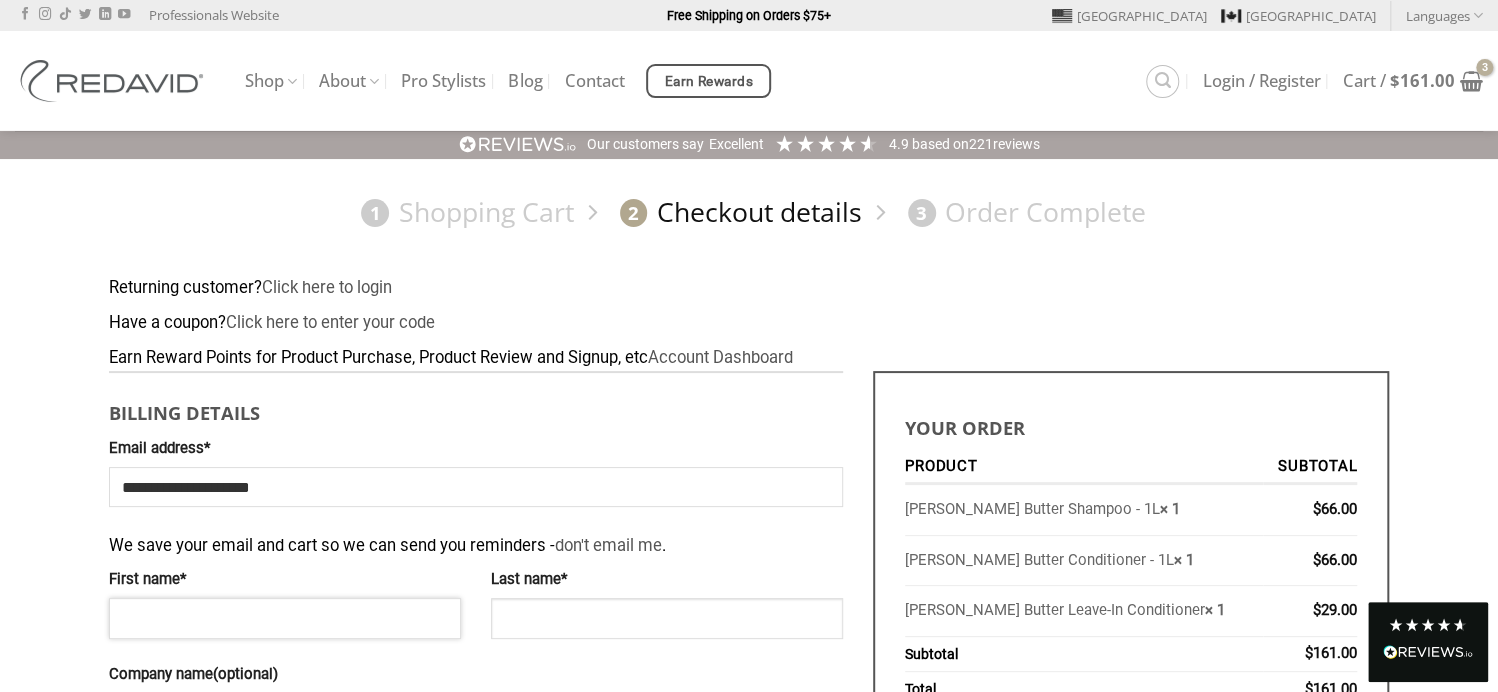 type on "******" 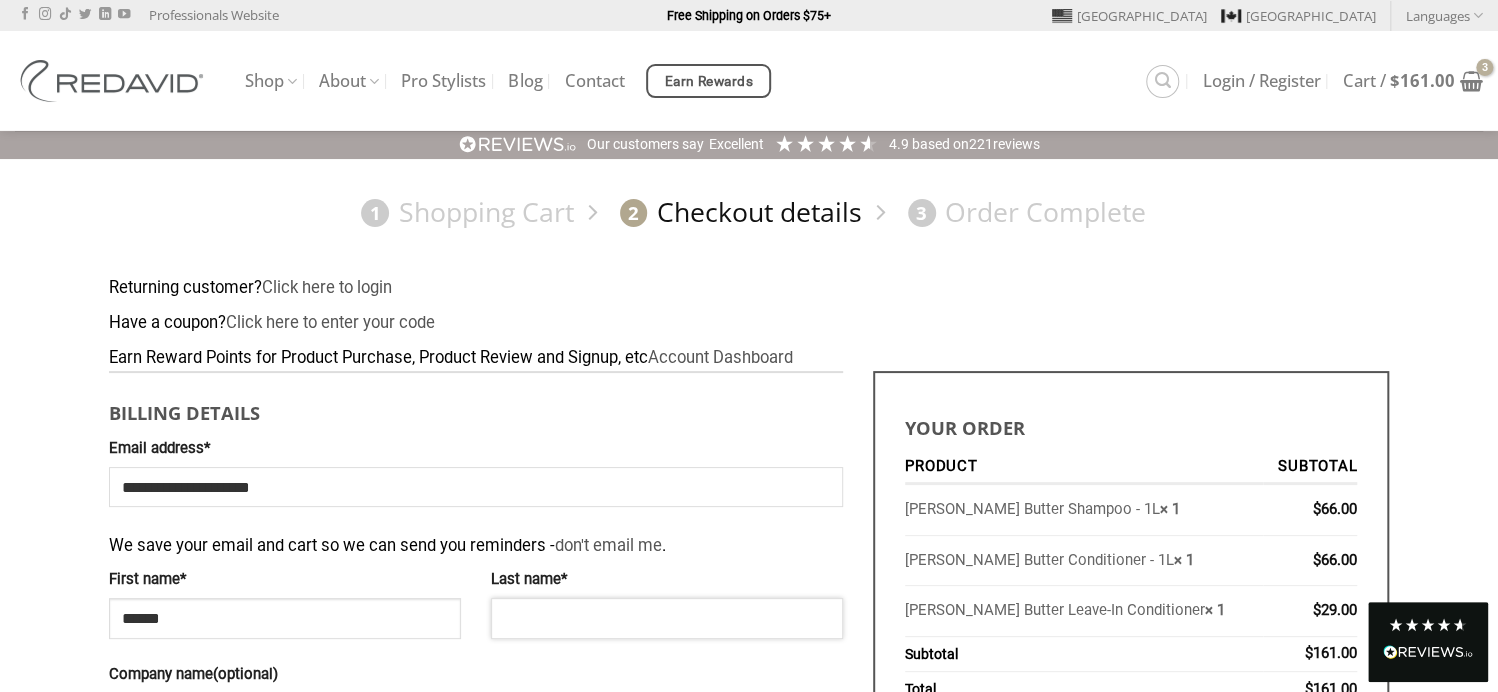 type on "****" 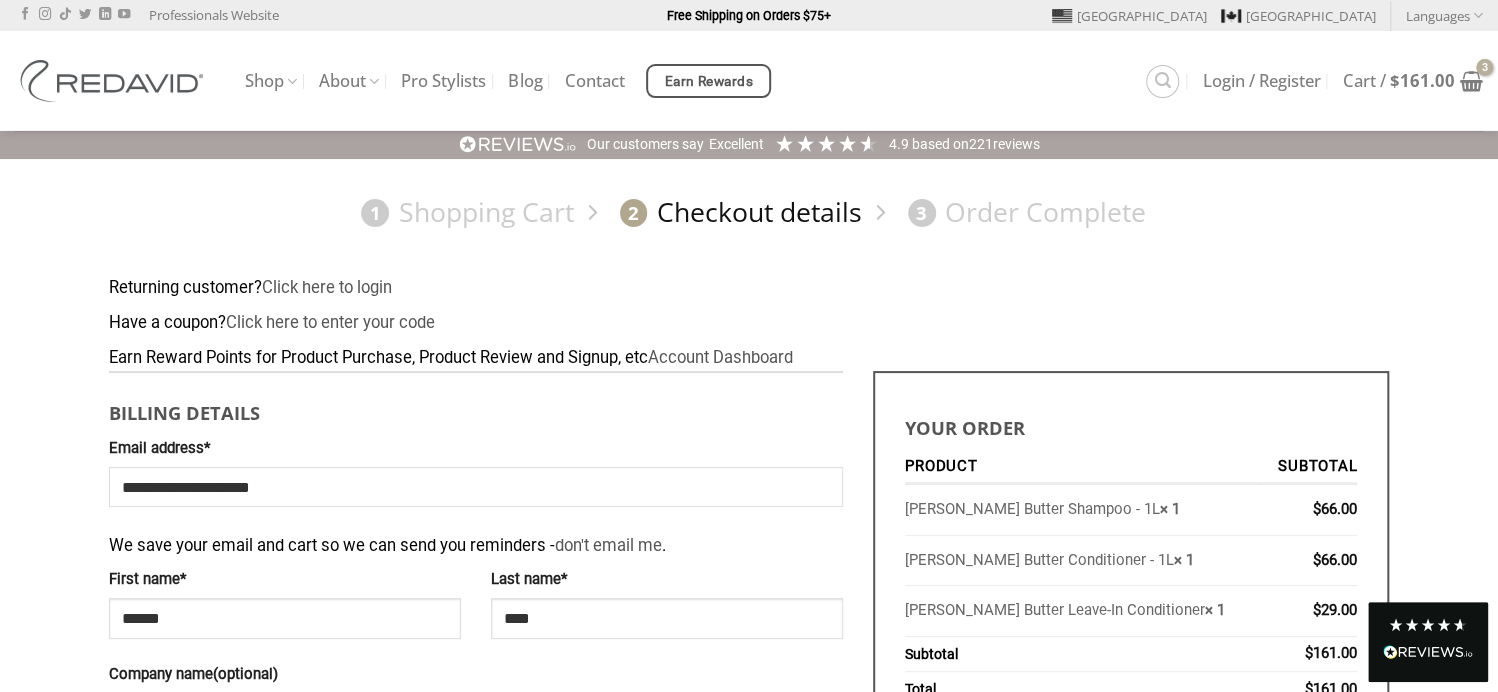 type on "**********" 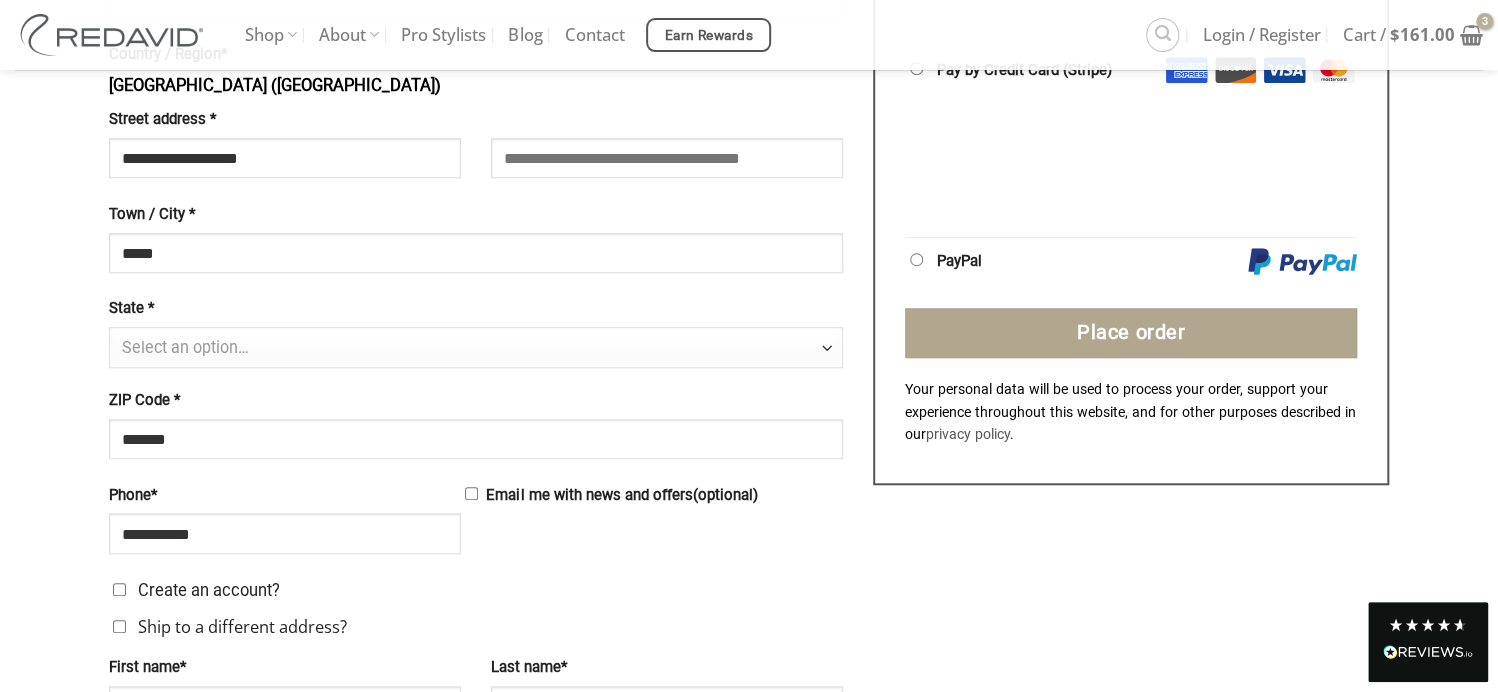 scroll, scrollTop: 700, scrollLeft: 0, axis: vertical 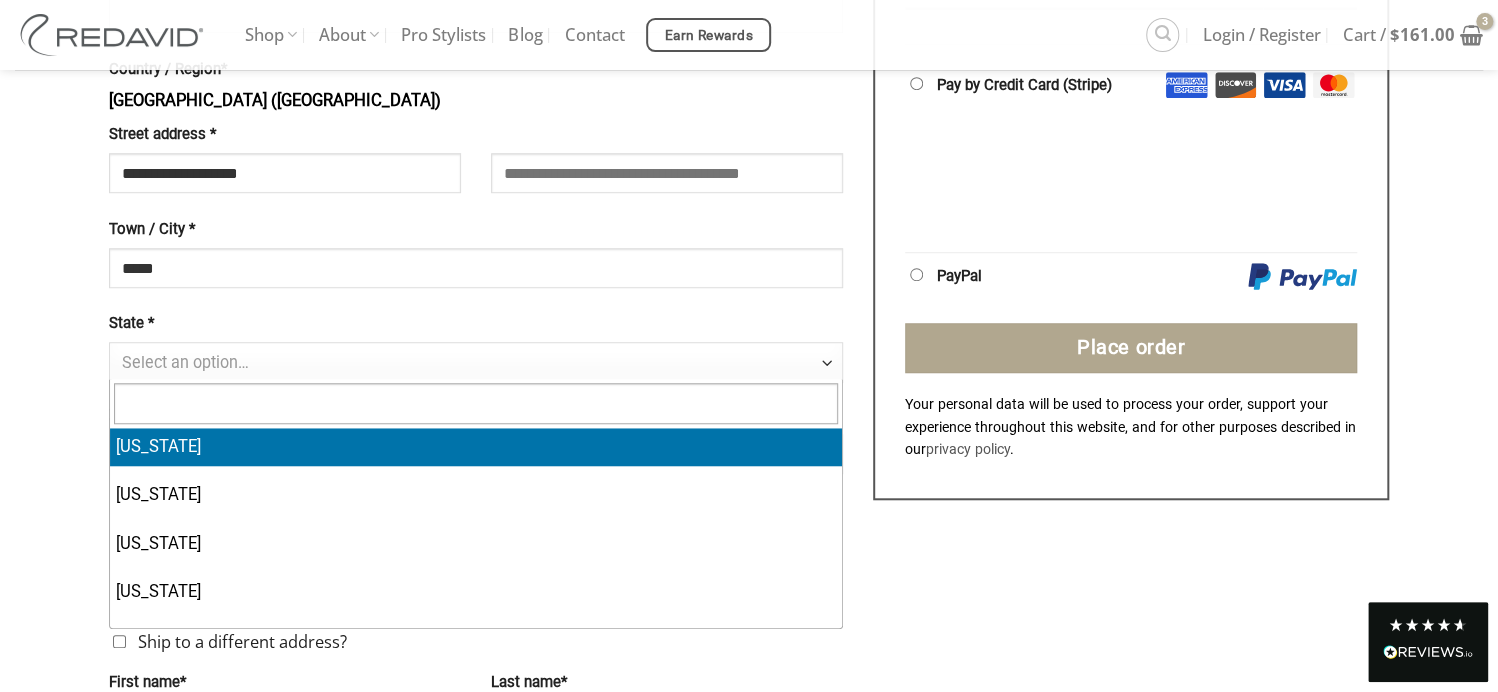 click at bounding box center (827, 364) 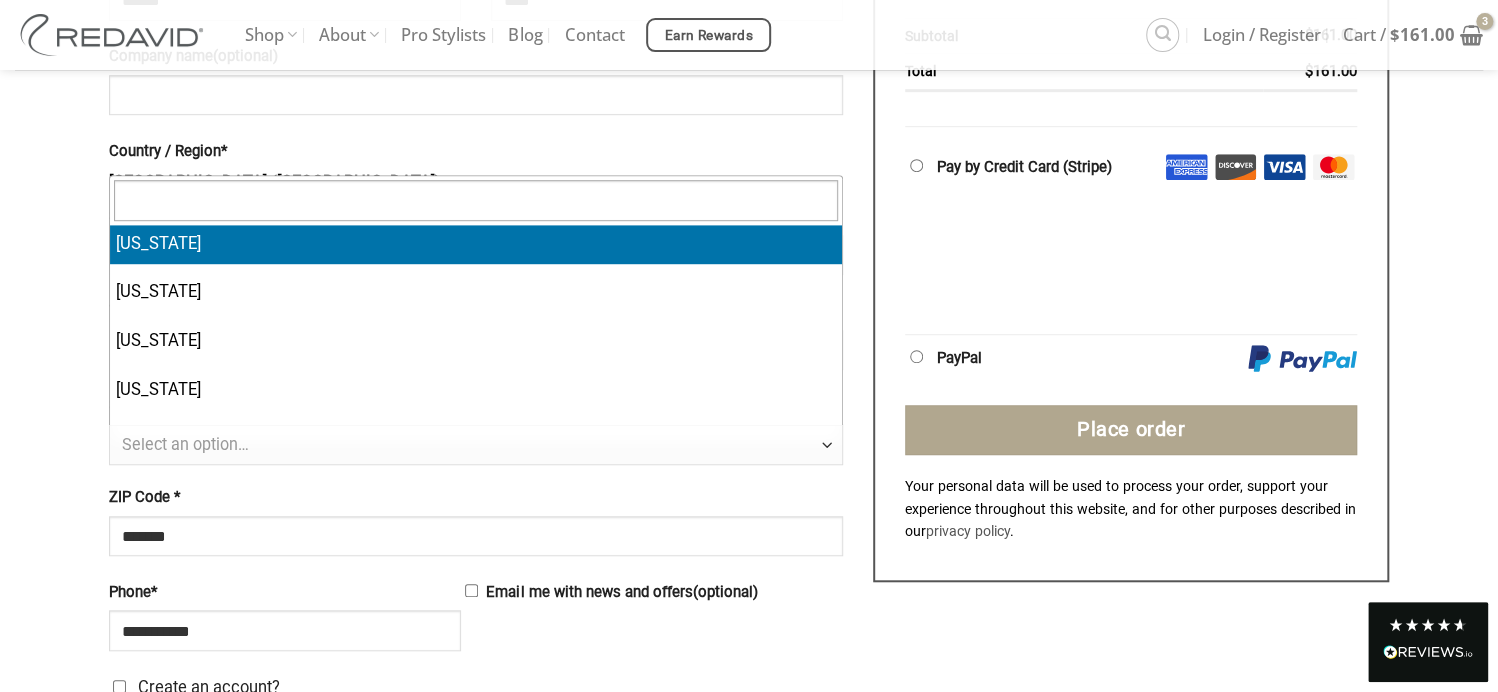 scroll, scrollTop: 400, scrollLeft: 0, axis: vertical 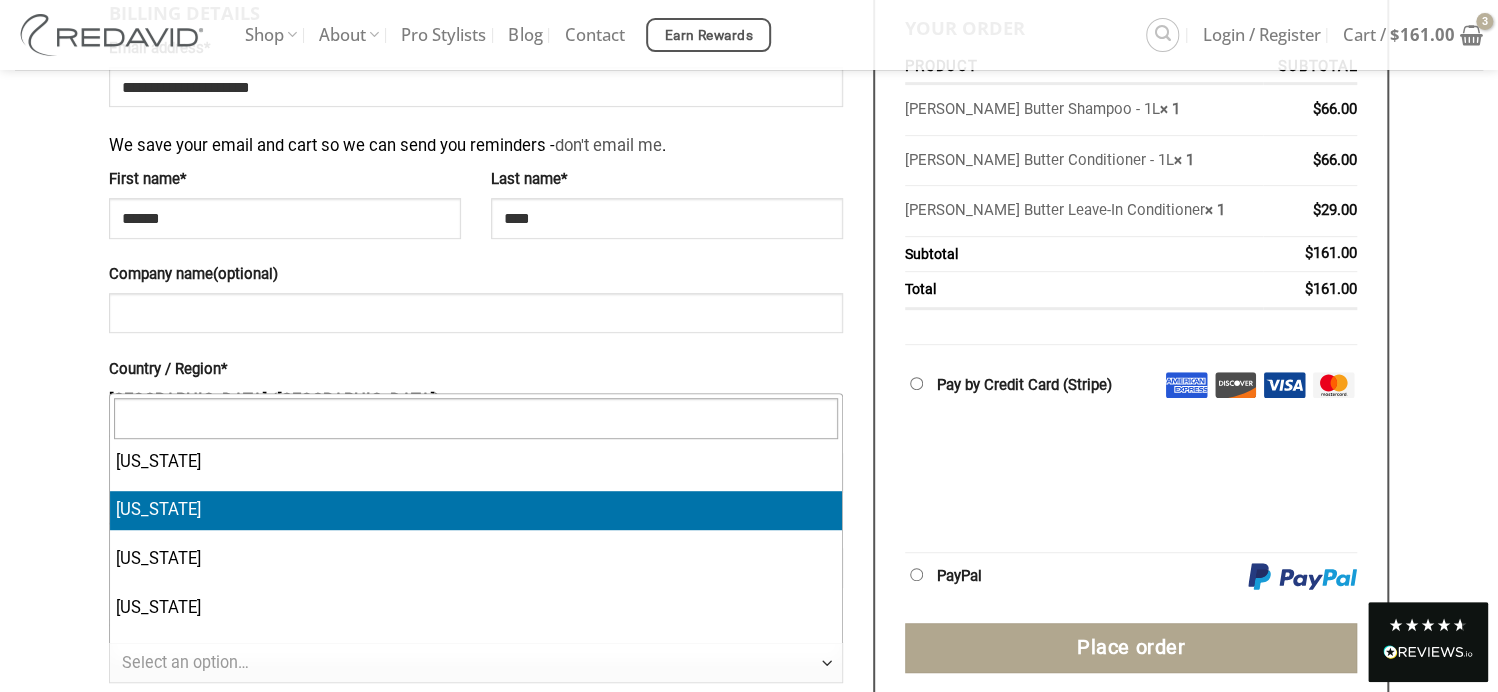 click on "Country / Region  *" at bounding box center [476, 370] 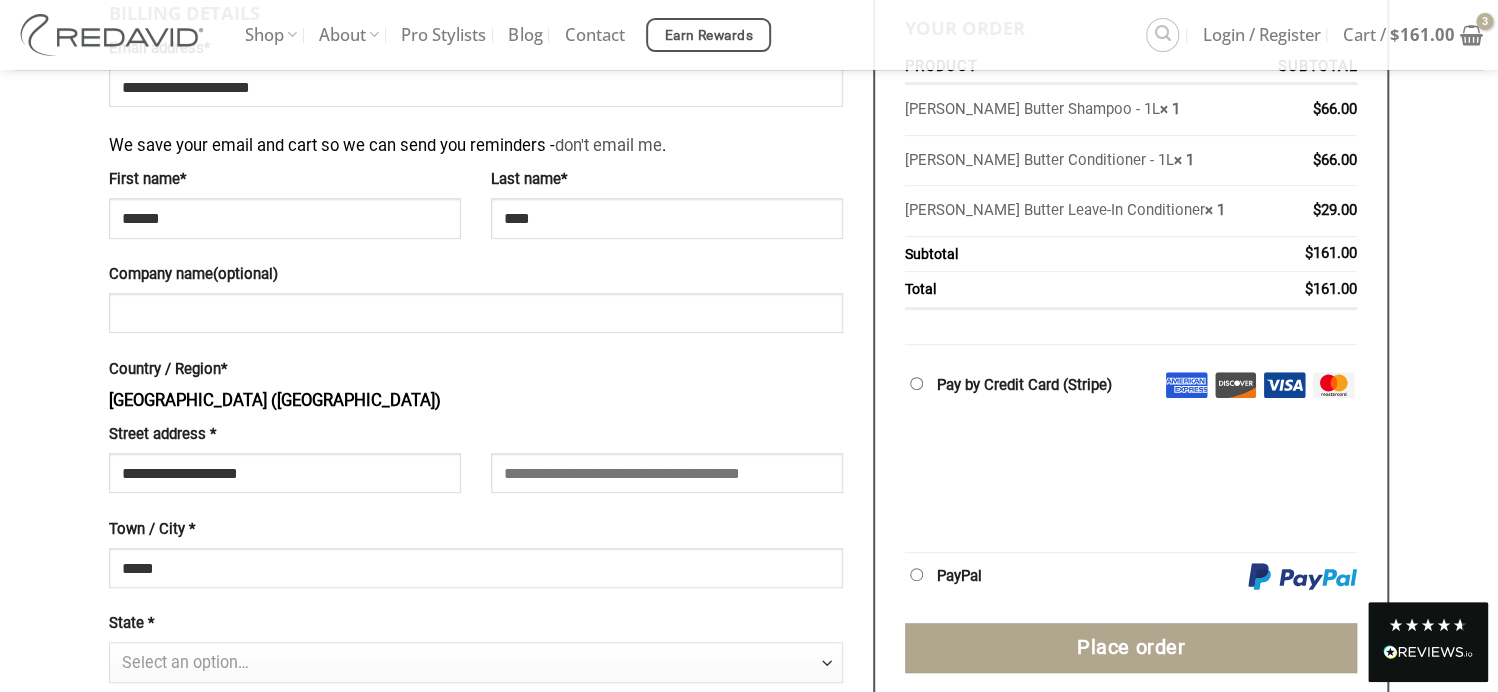 click on "[GEOGRAPHIC_DATA] ([GEOGRAPHIC_DATA])" at bounding box center [275, 400] 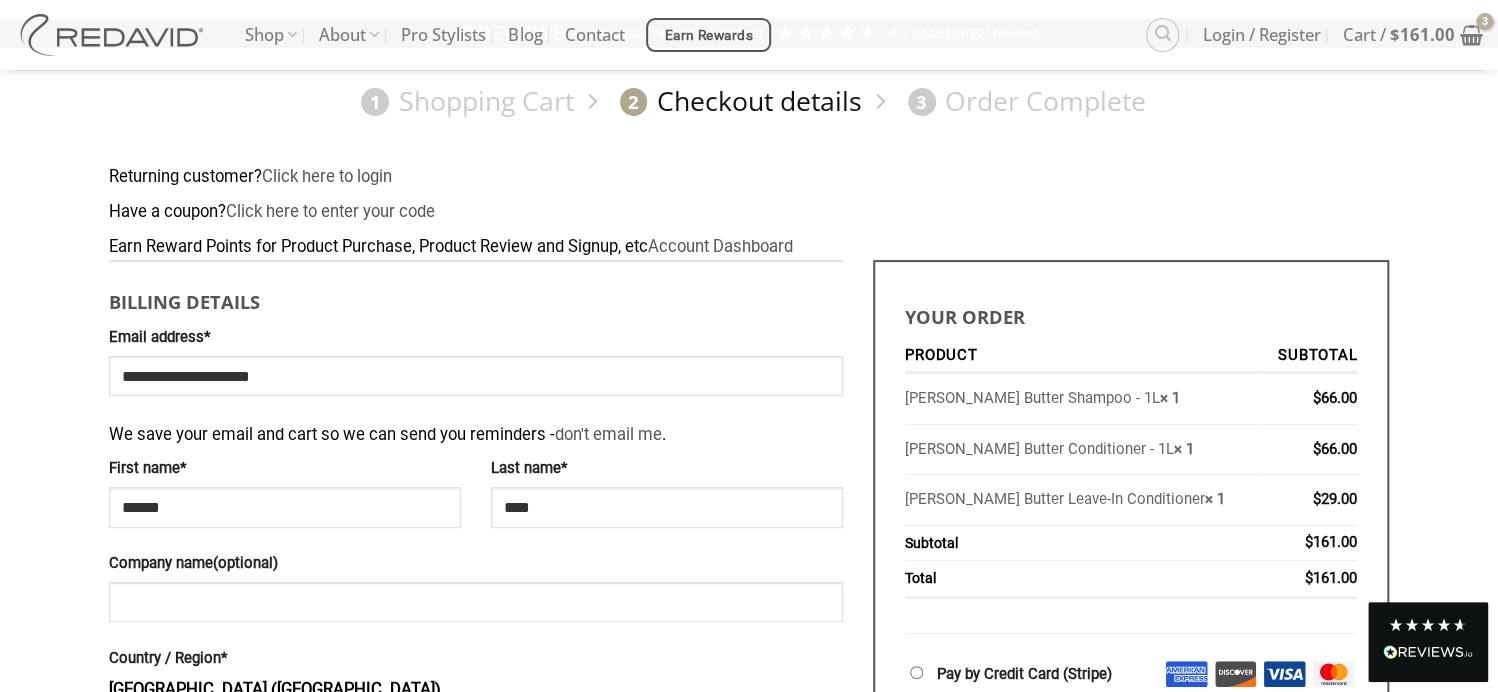 scroll, scrollTop: 0, scrollLeft: 0, axis: both 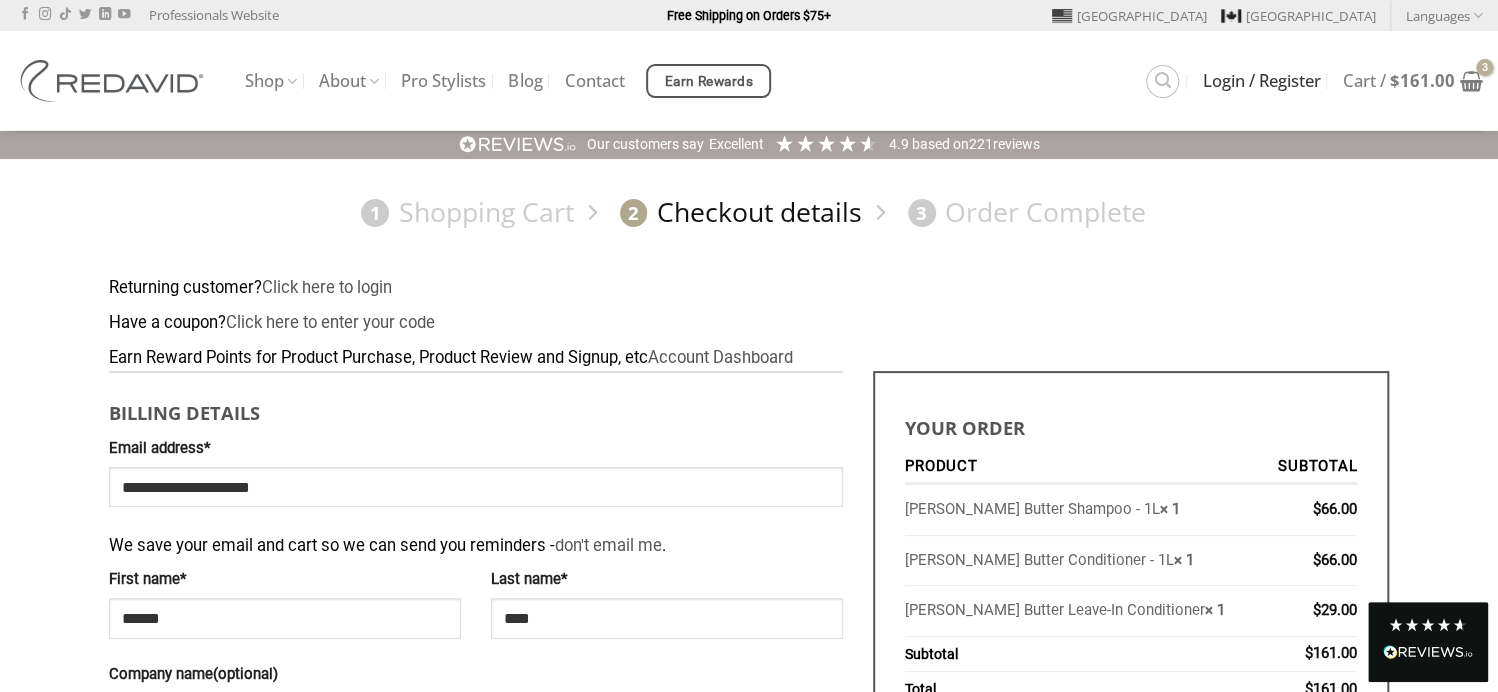 click on "Login / Register" at bounding box center [1262, 81] 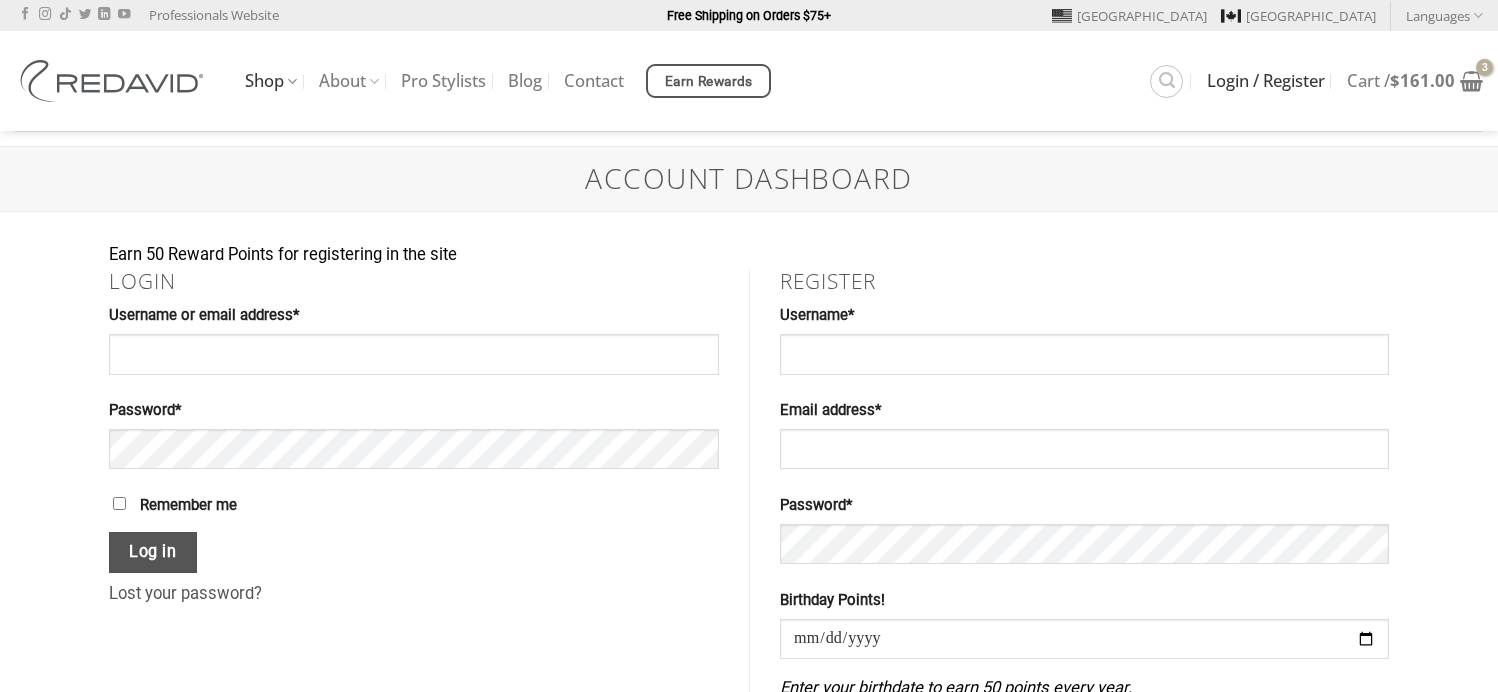 scroll, scrollTop: 0, scrollLeft: 0, axis: both 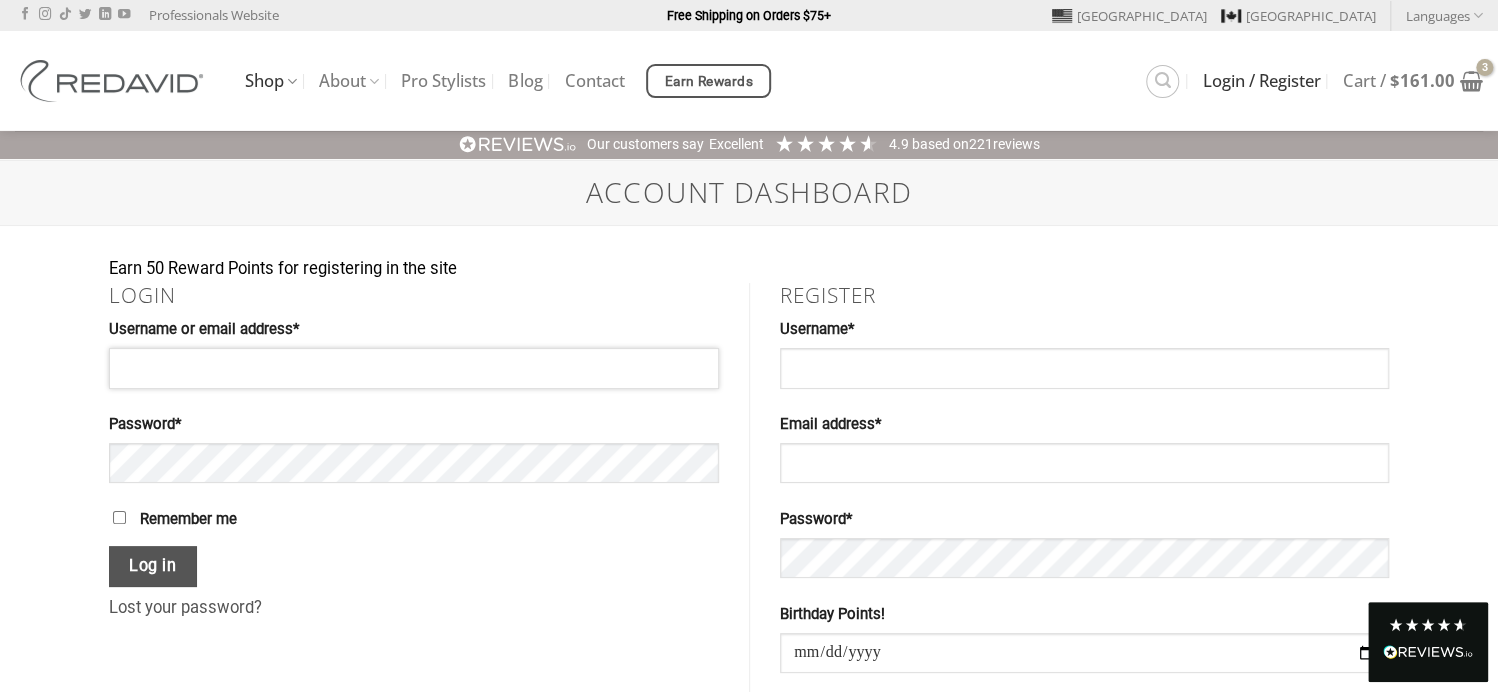 click on "Username or email address  * Required" at bounding box center (414, 368) 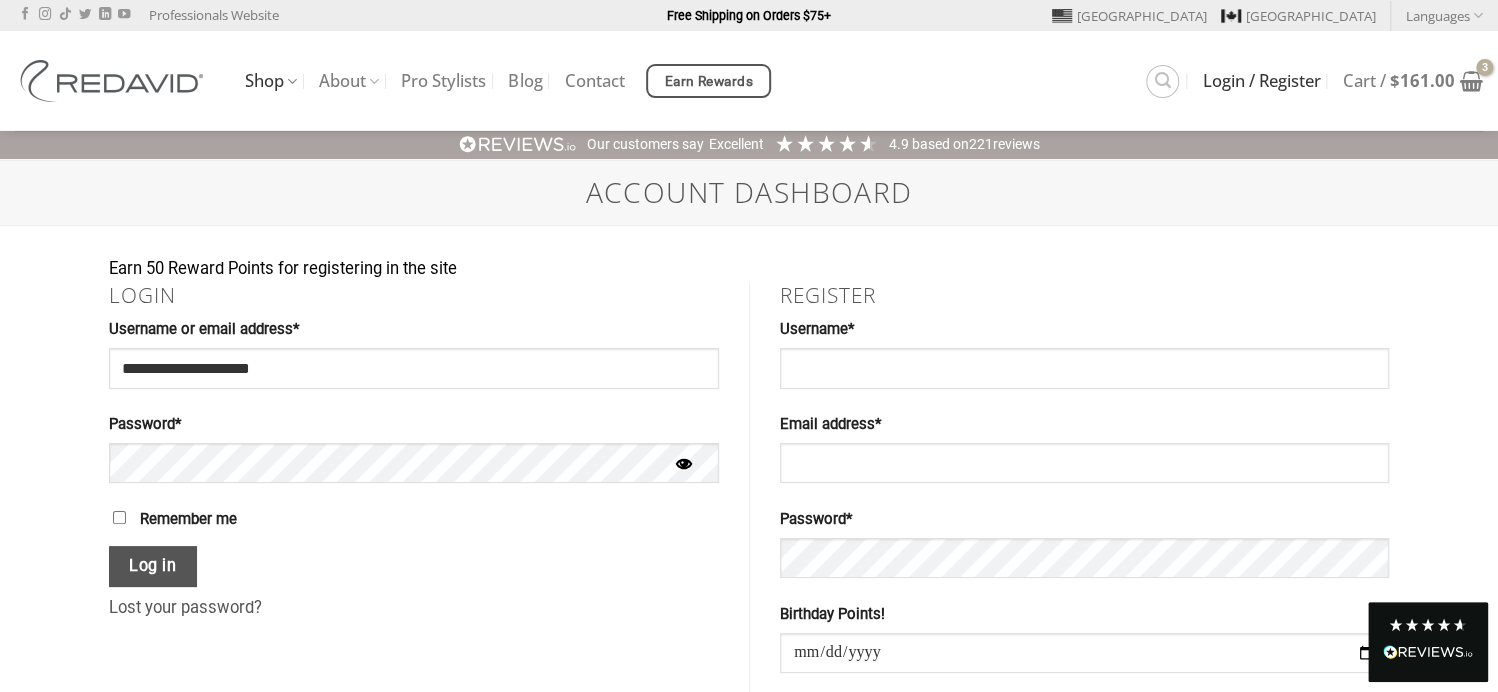click at bounding box center (683, 465) 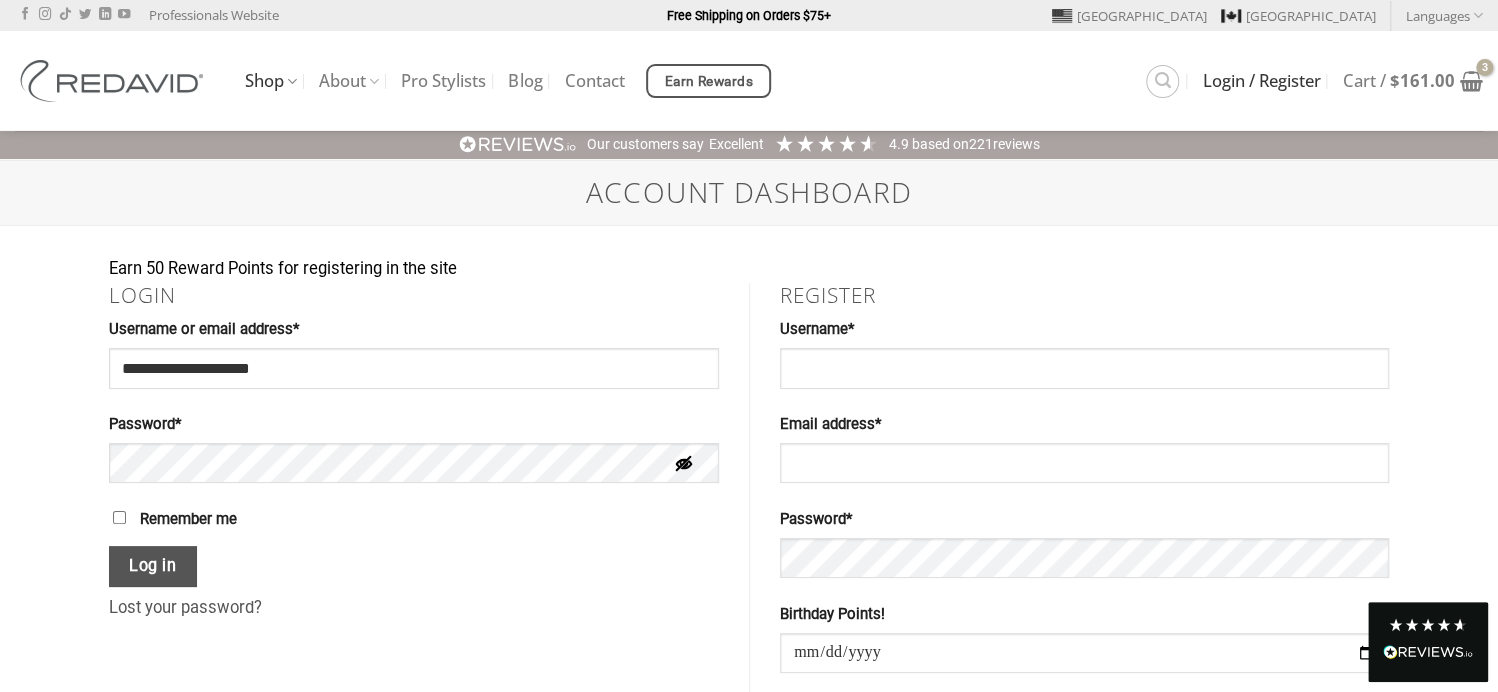 click at bounding box center [683, 465] 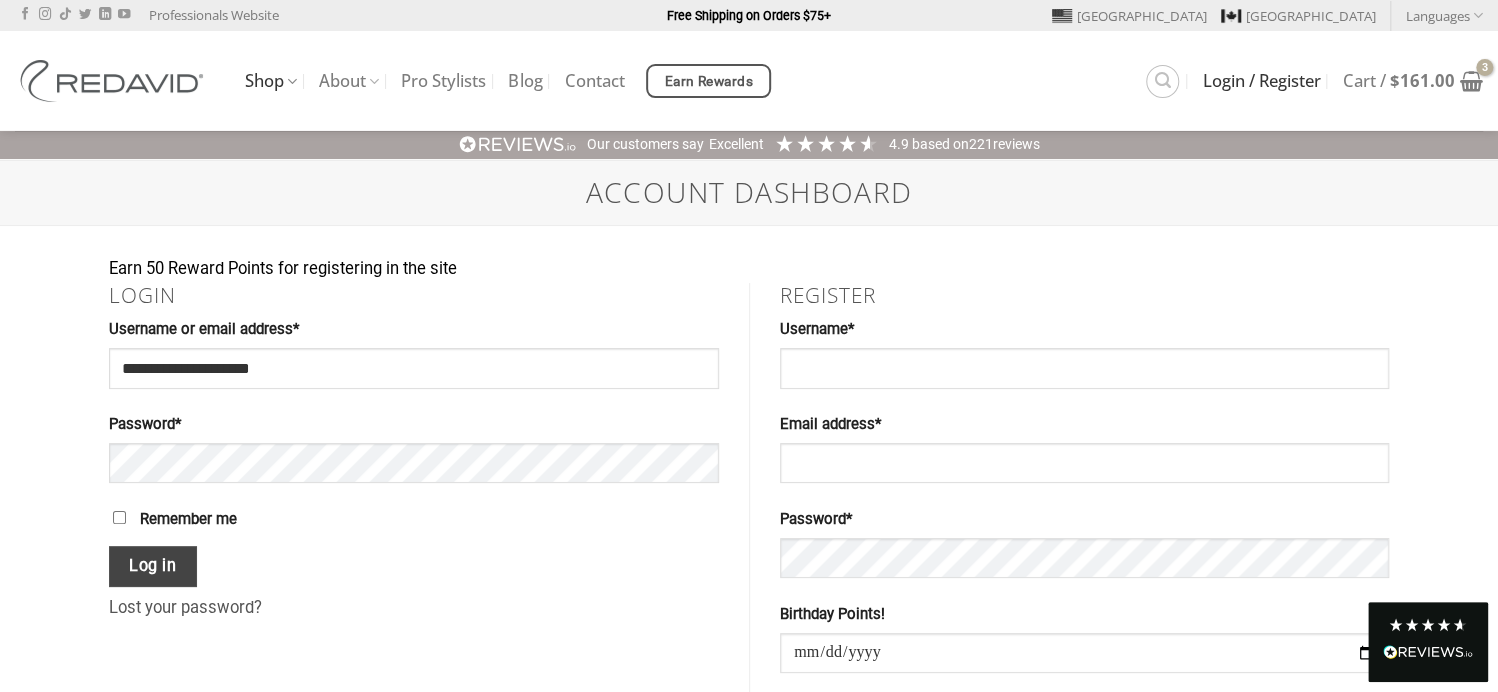 click on "Log in" at bounding box center (153, 566) 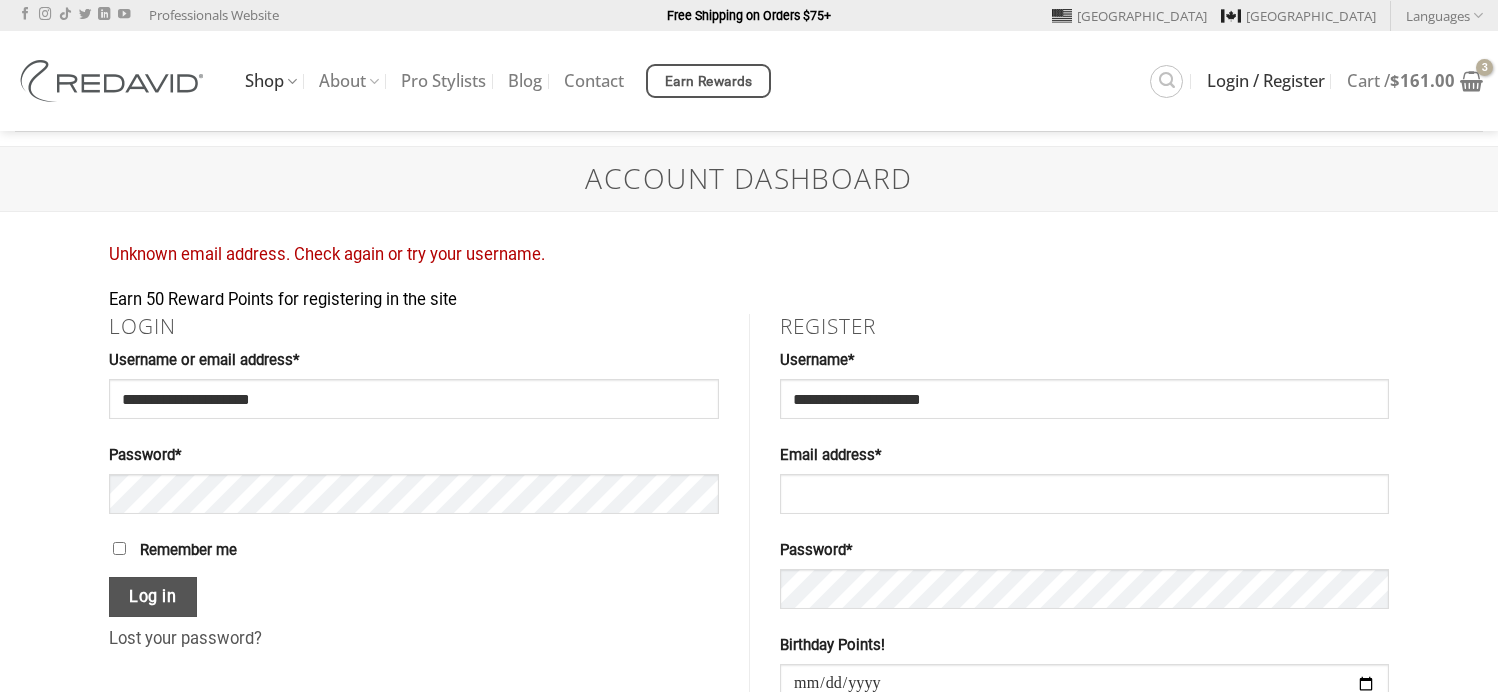 scroll, scrollTop: 0, scrollLeft: 0, axis: both 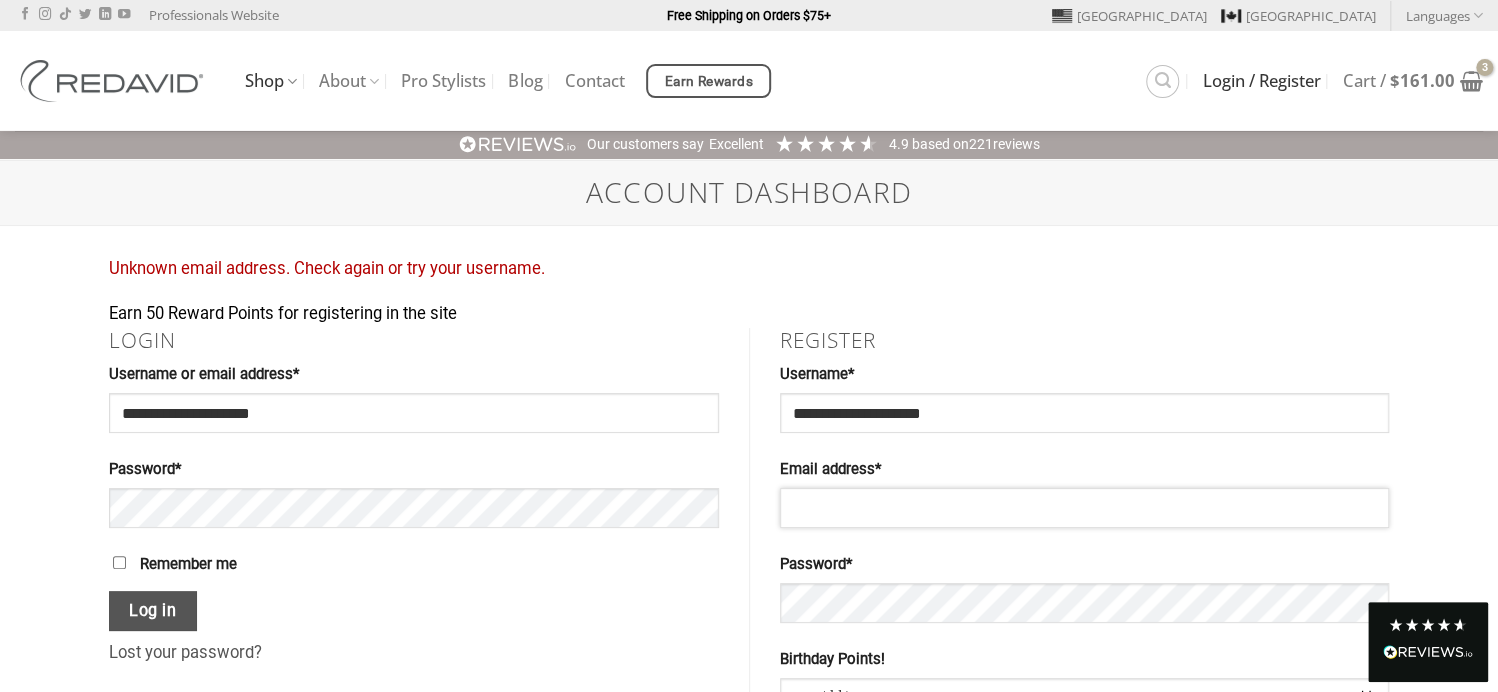 click on "Email address  * Required" at bounding box center [1084, 508] 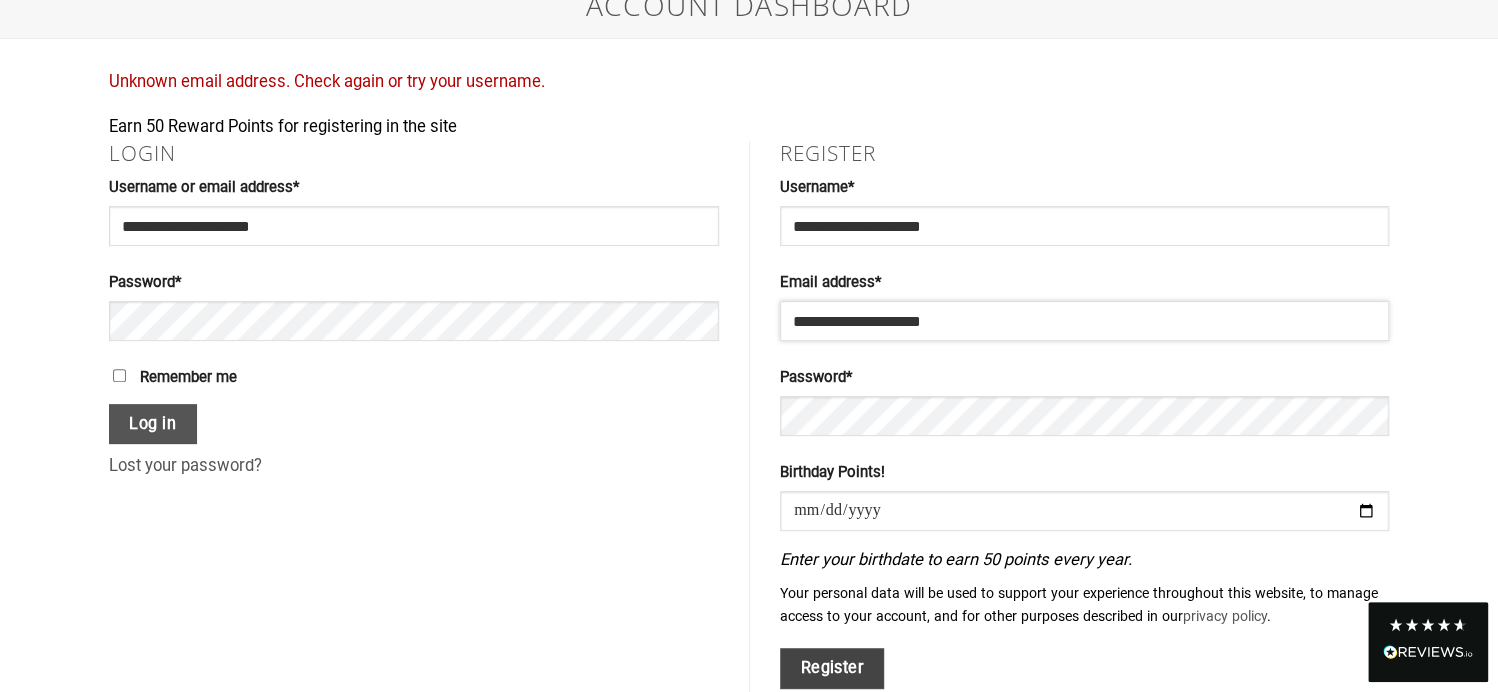 scroll, scrollTop: 200, scrollLeft: 0, axis: vertical 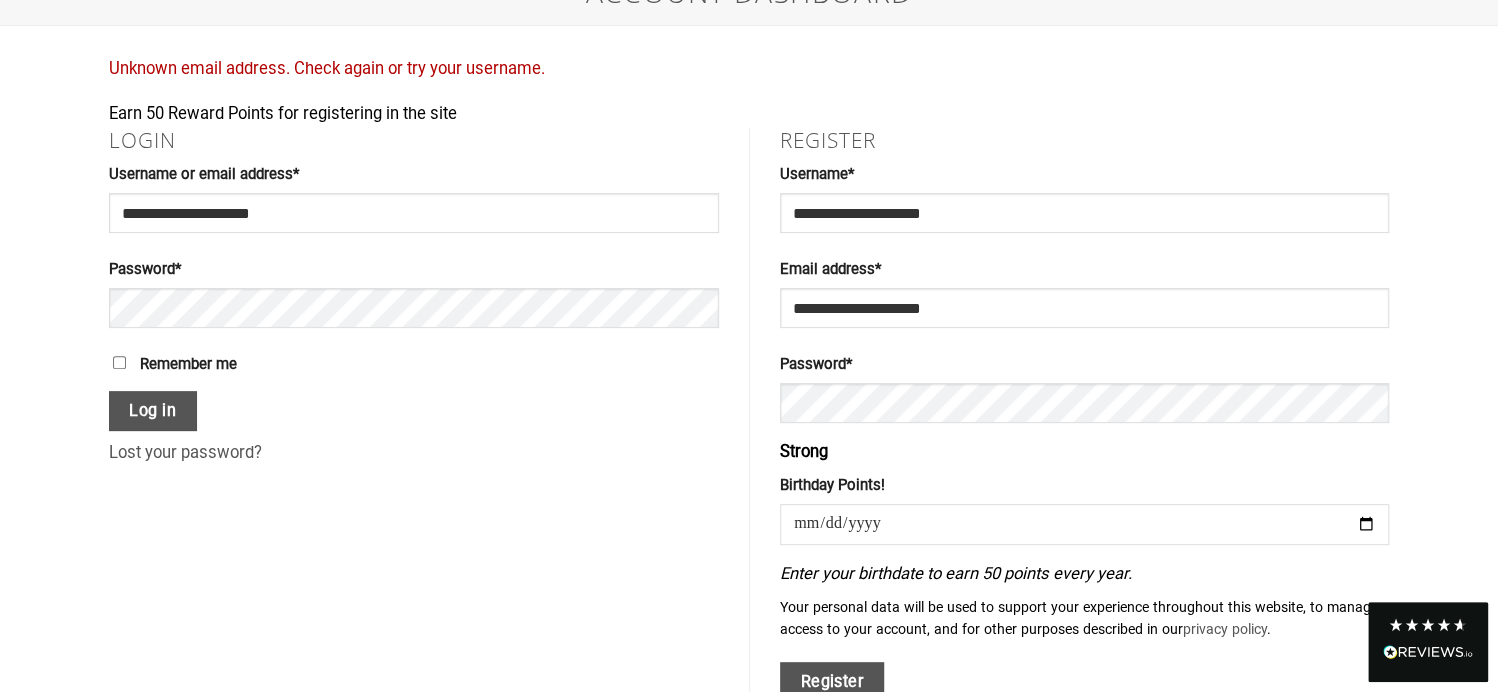 click at bounding box center [1084, 524] 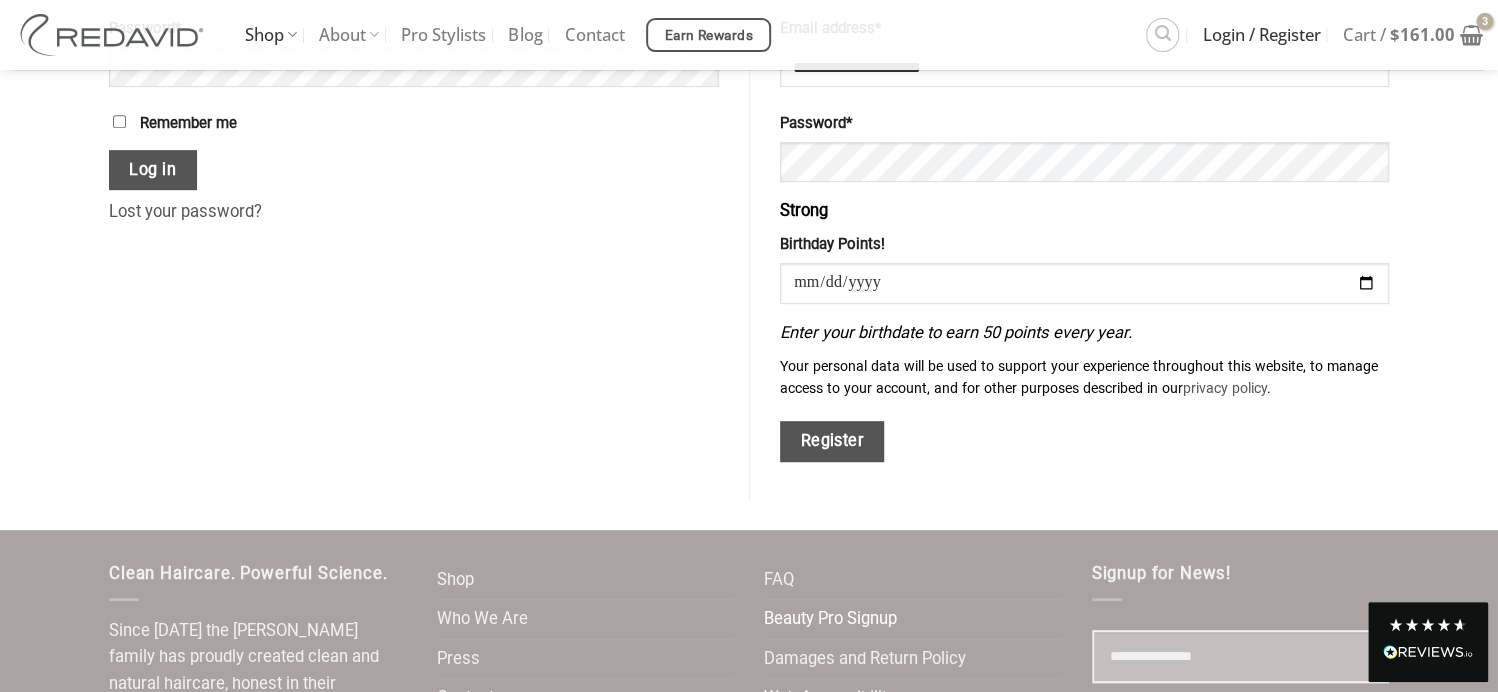 scroll, scrollTop: 500, scrollLeft: 0, axis: vertical 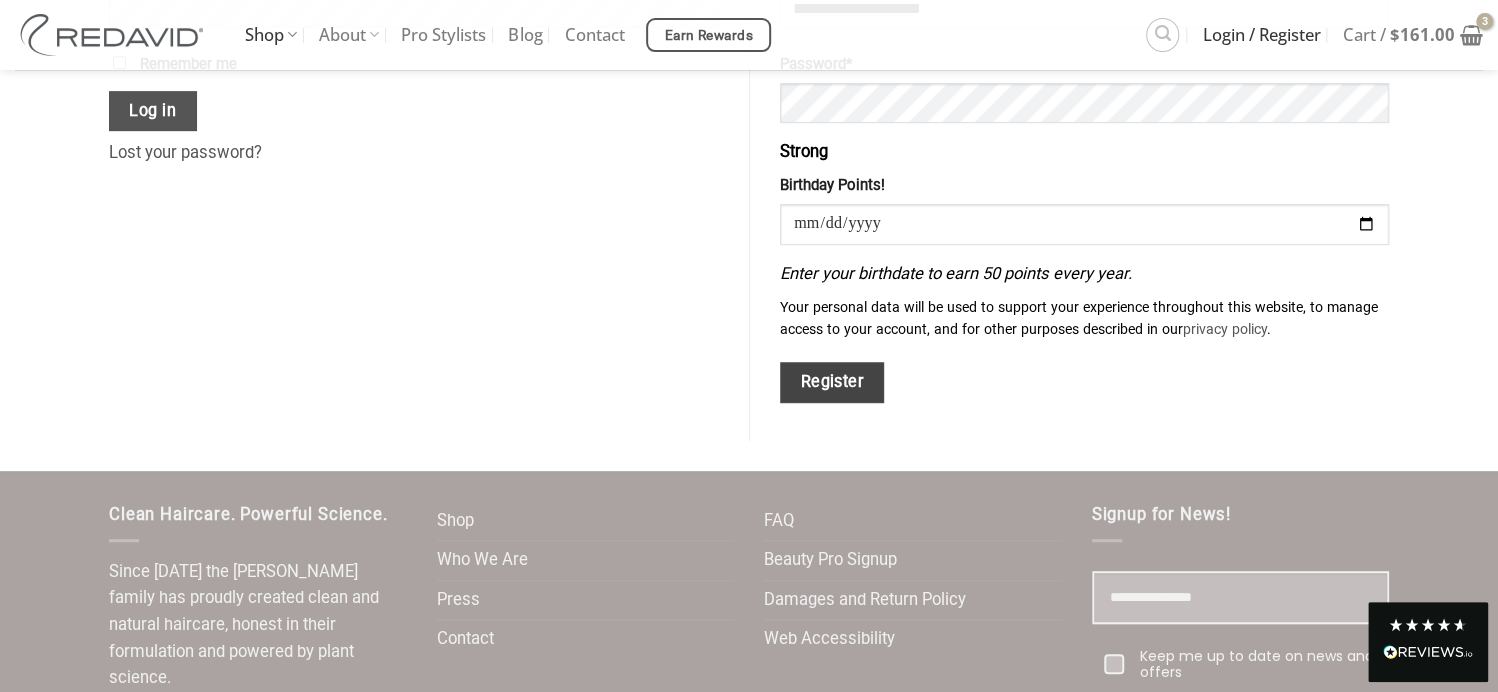 click on "Register" at bounding box center (832, 382) 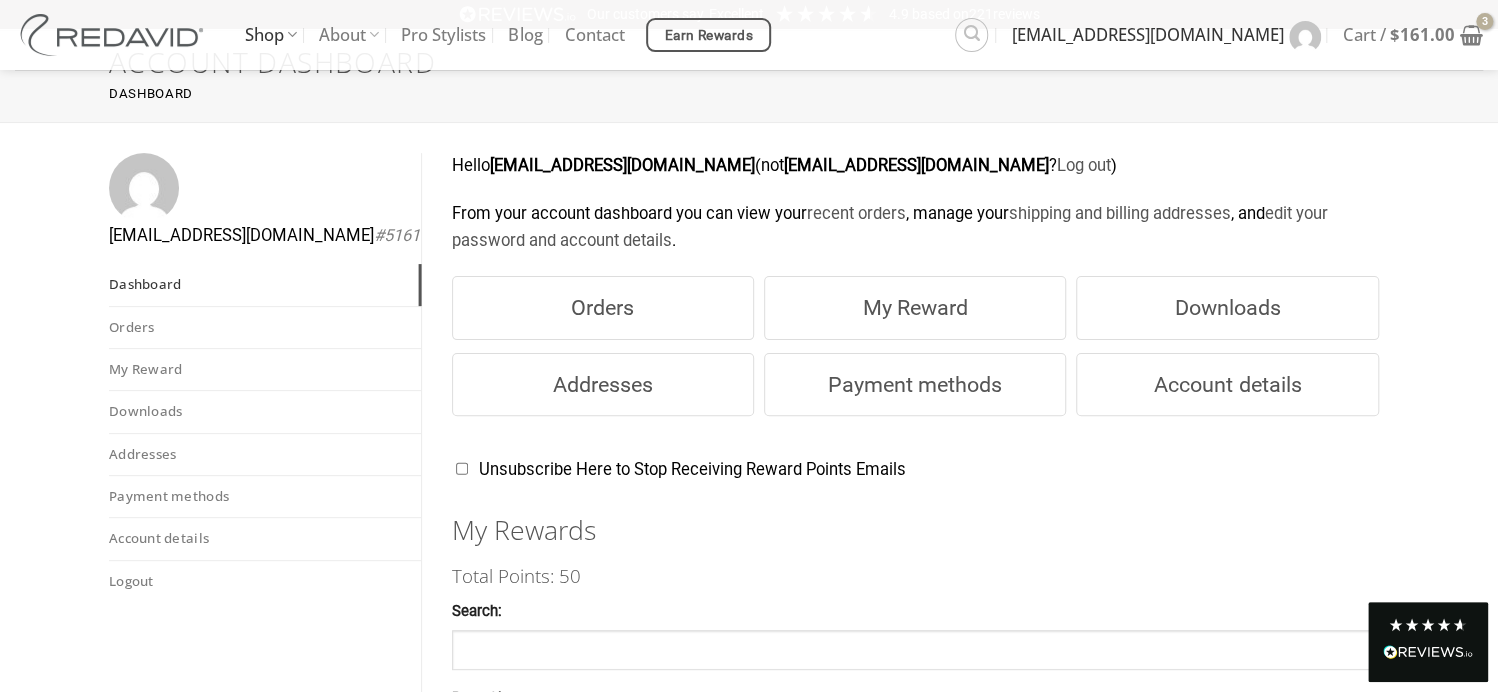 scroll, scrollTop: 100, scrollLeft: 0, axis: vertical 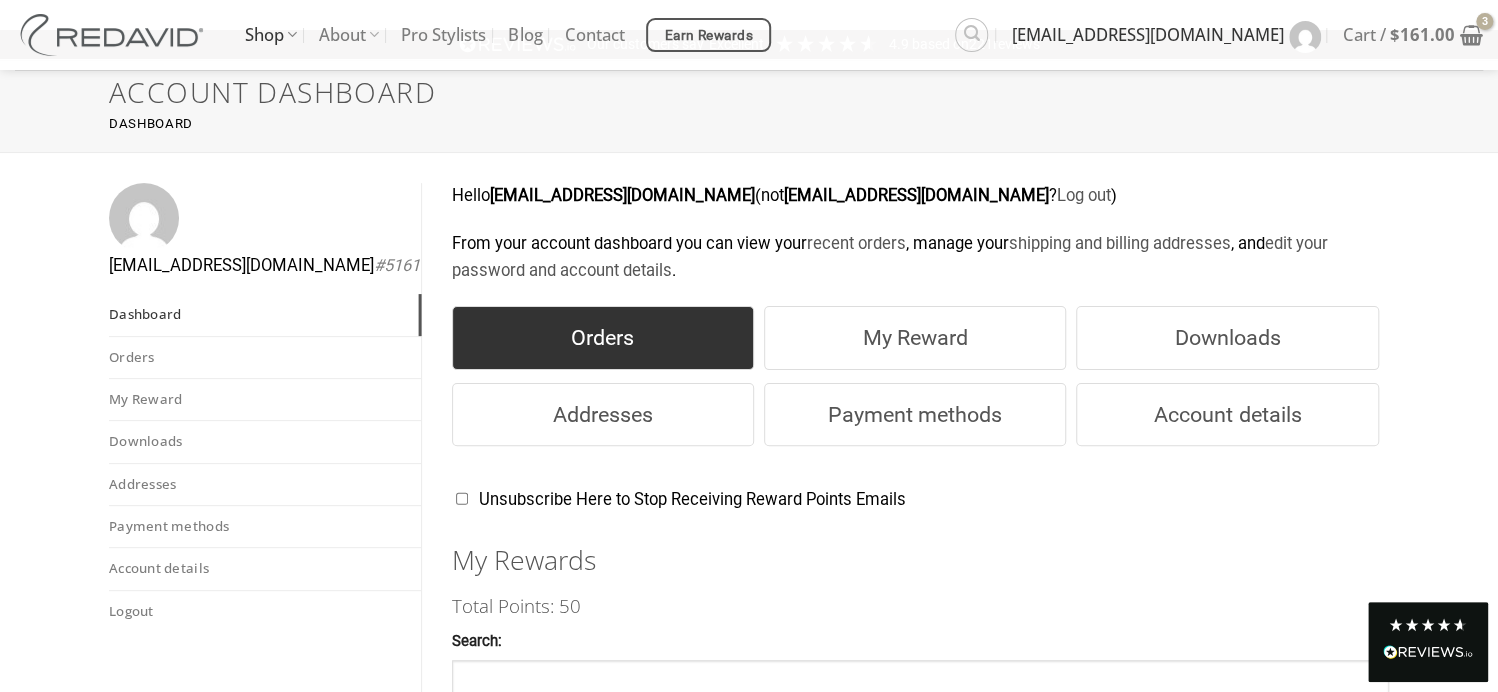 click on "Orders" at bounding box center (603, 338) 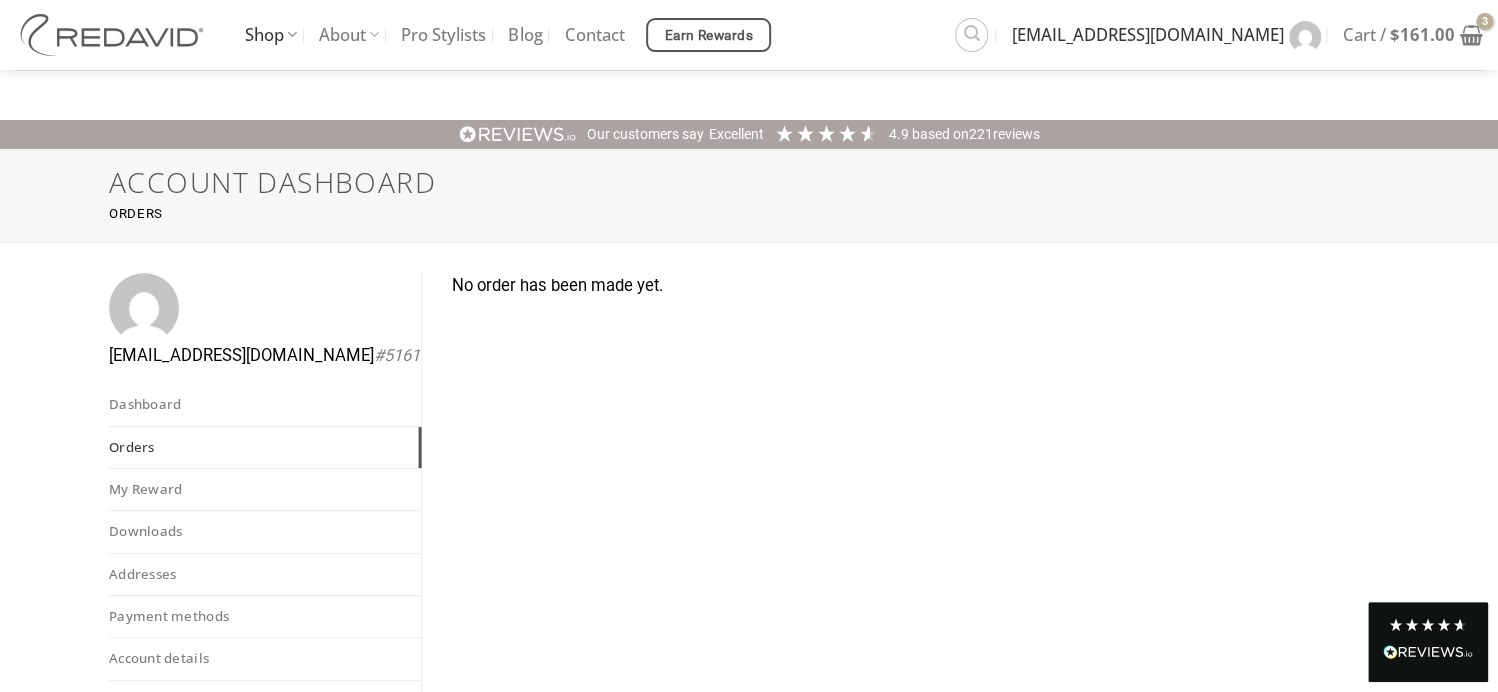 scroll, scrollTop: 0, scrollLeft: 0, axis: both 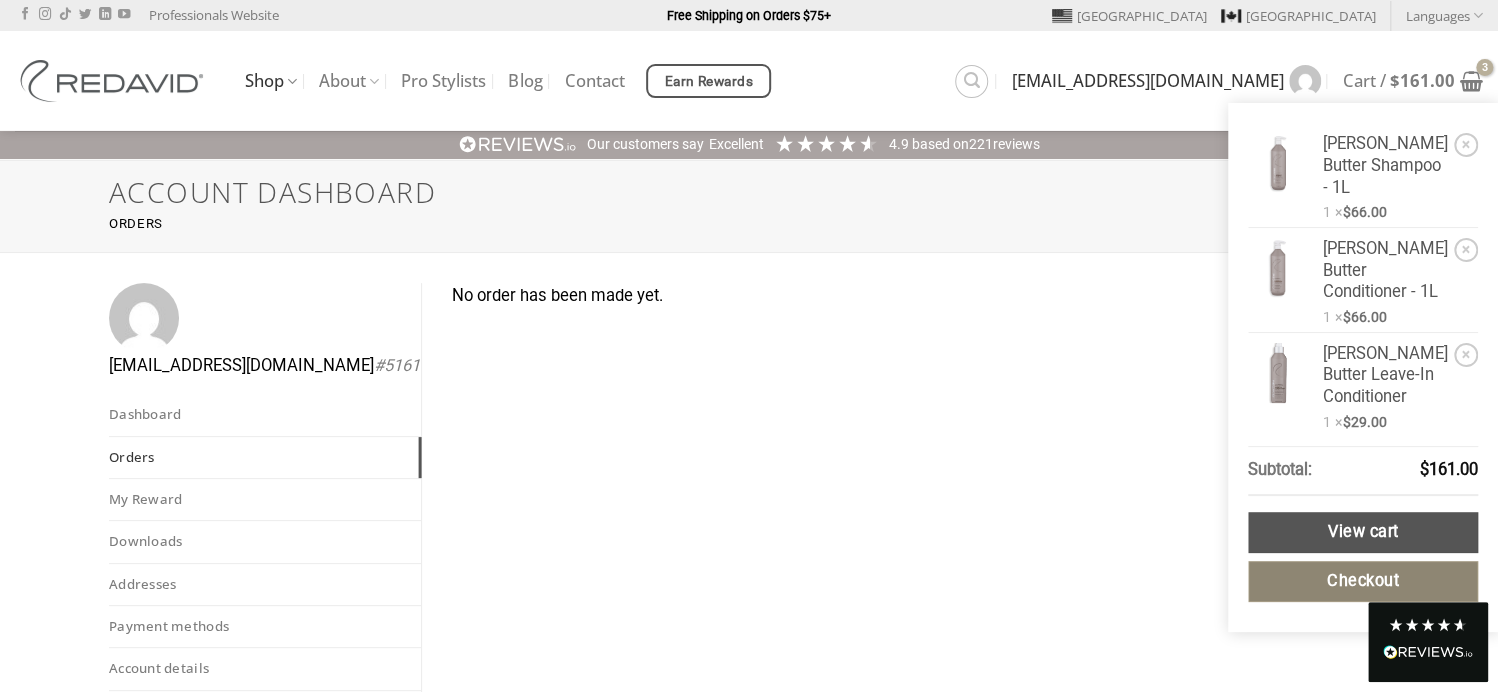 click on "Checkout" at bounding box center (1363, 581) 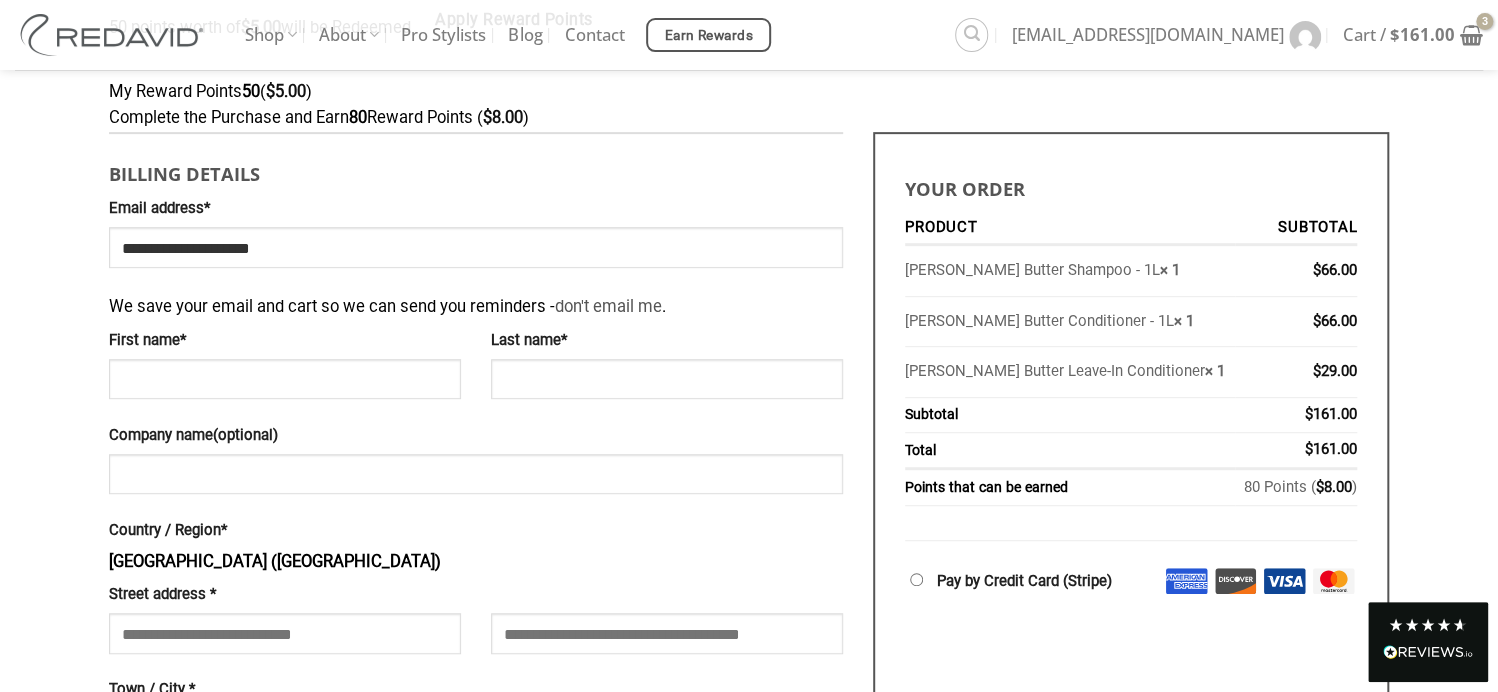 scroll, scrollTop: 414, scrollLeft: 0, axis: vertical 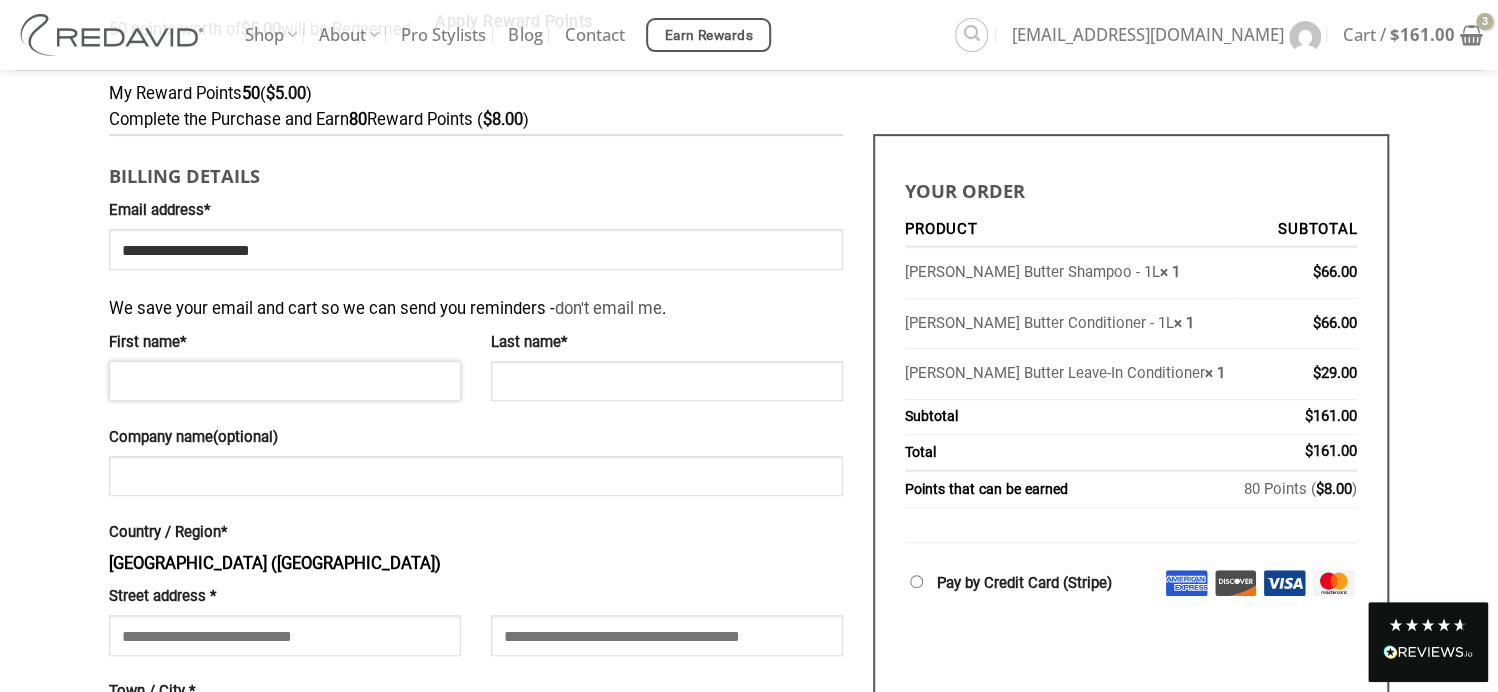 click on "First name  *" at bounding box center (285, 381) 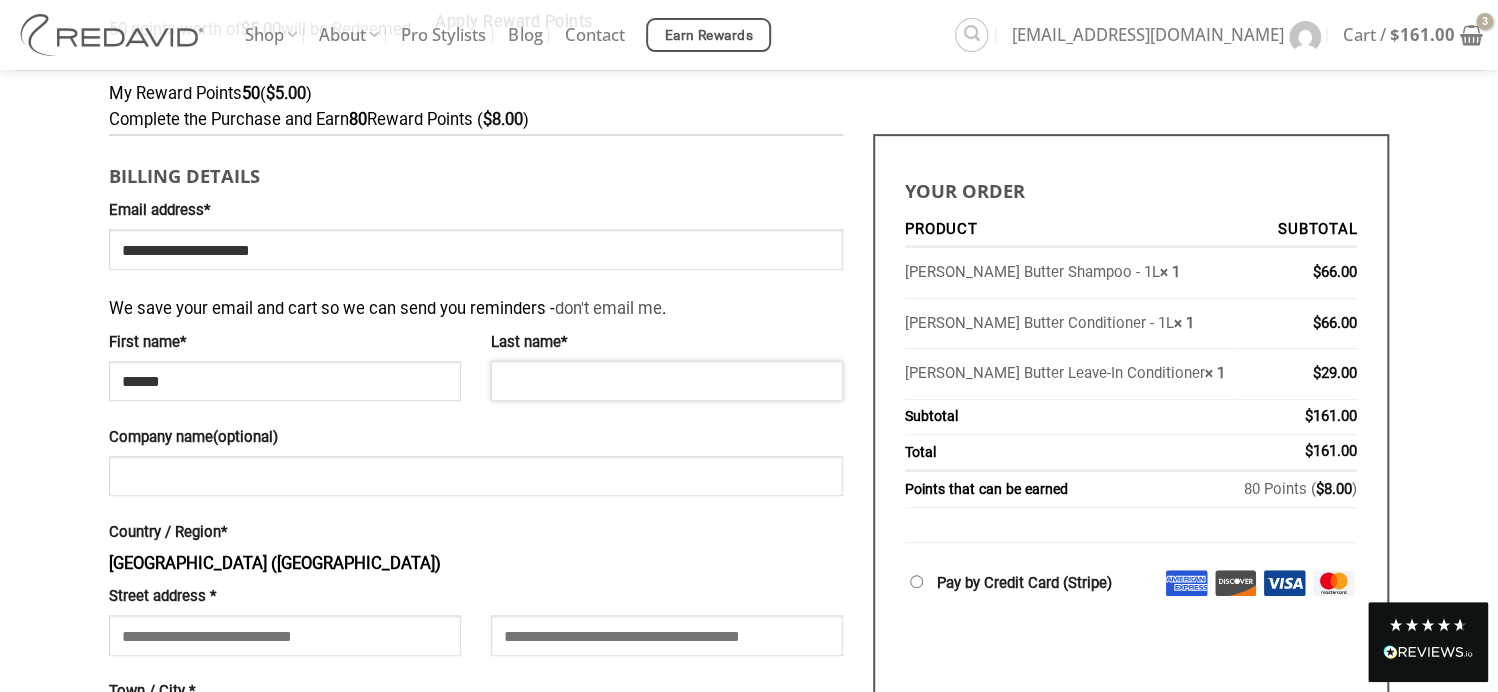 type on "****" 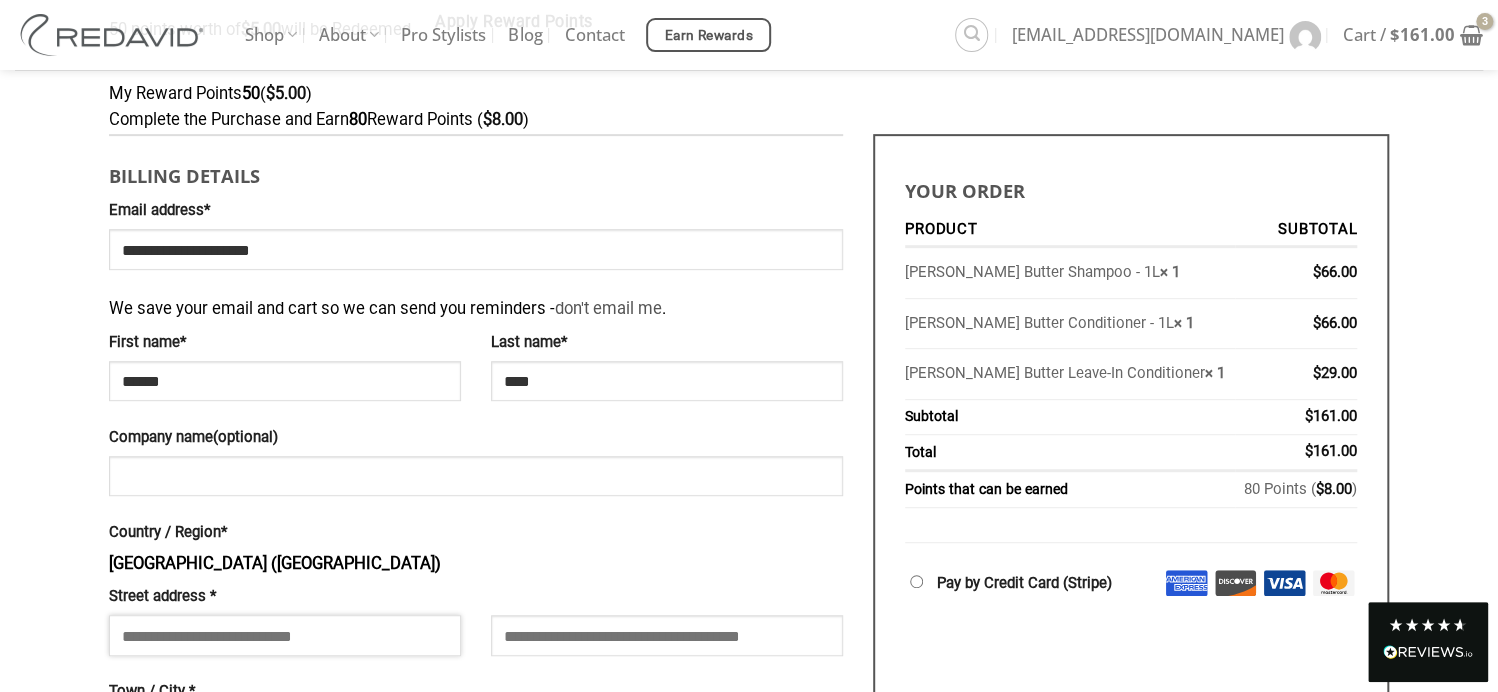 type on "**********" 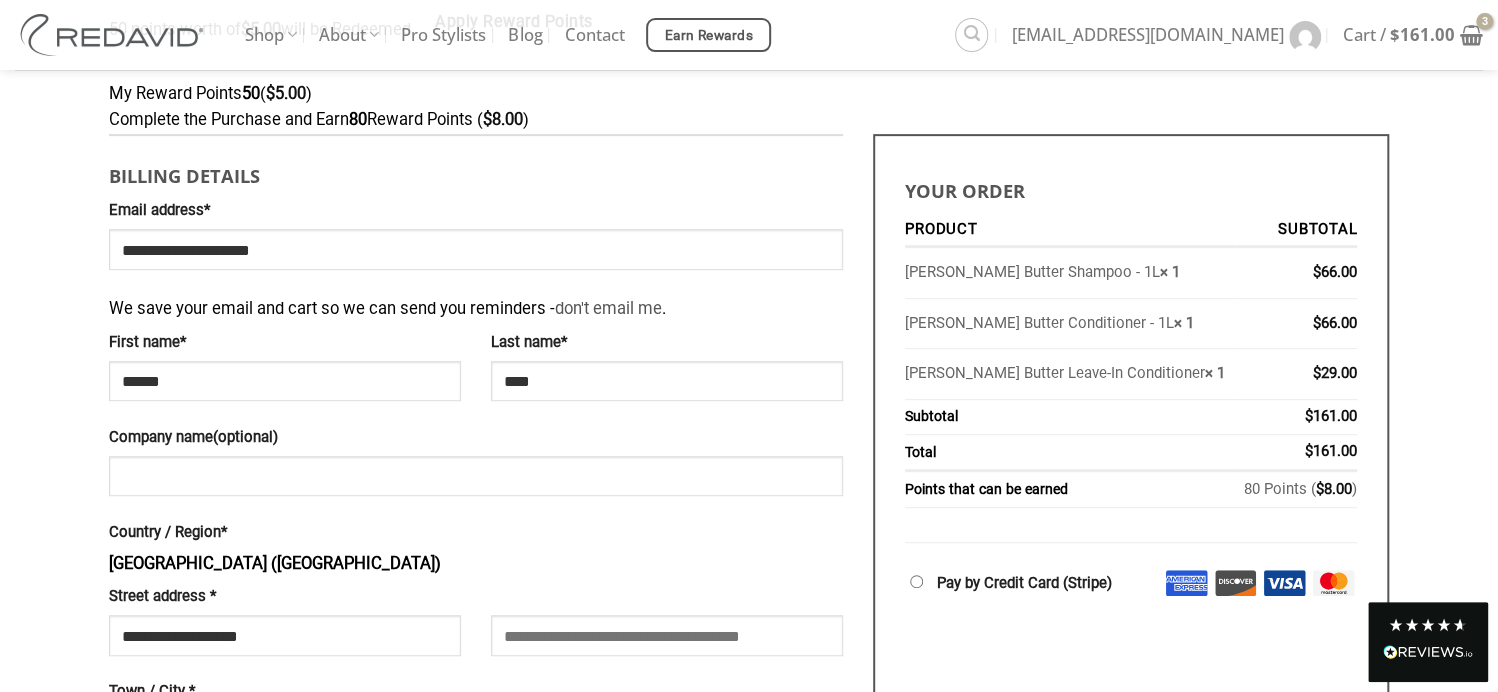 type on "*****" 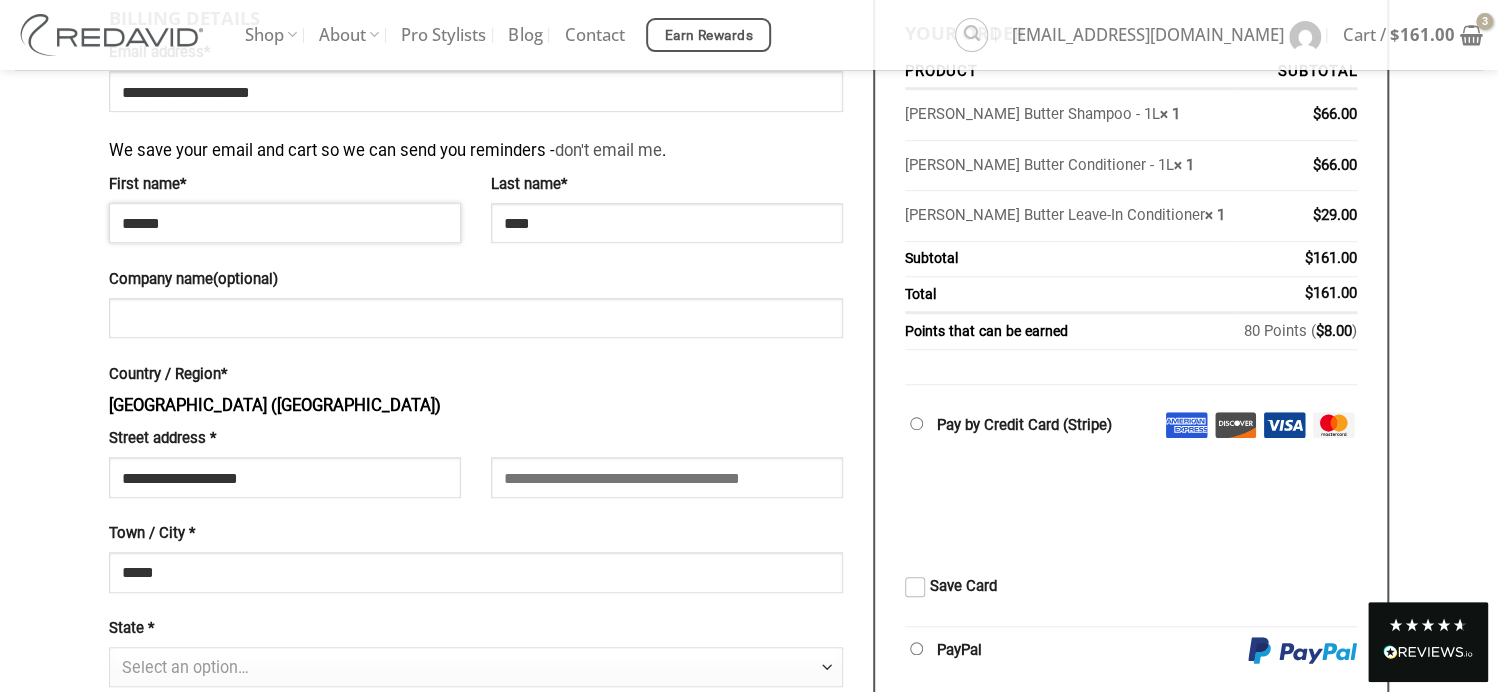 scroll, scrollTop: 800, scrollLeft: 0, axis: vertical 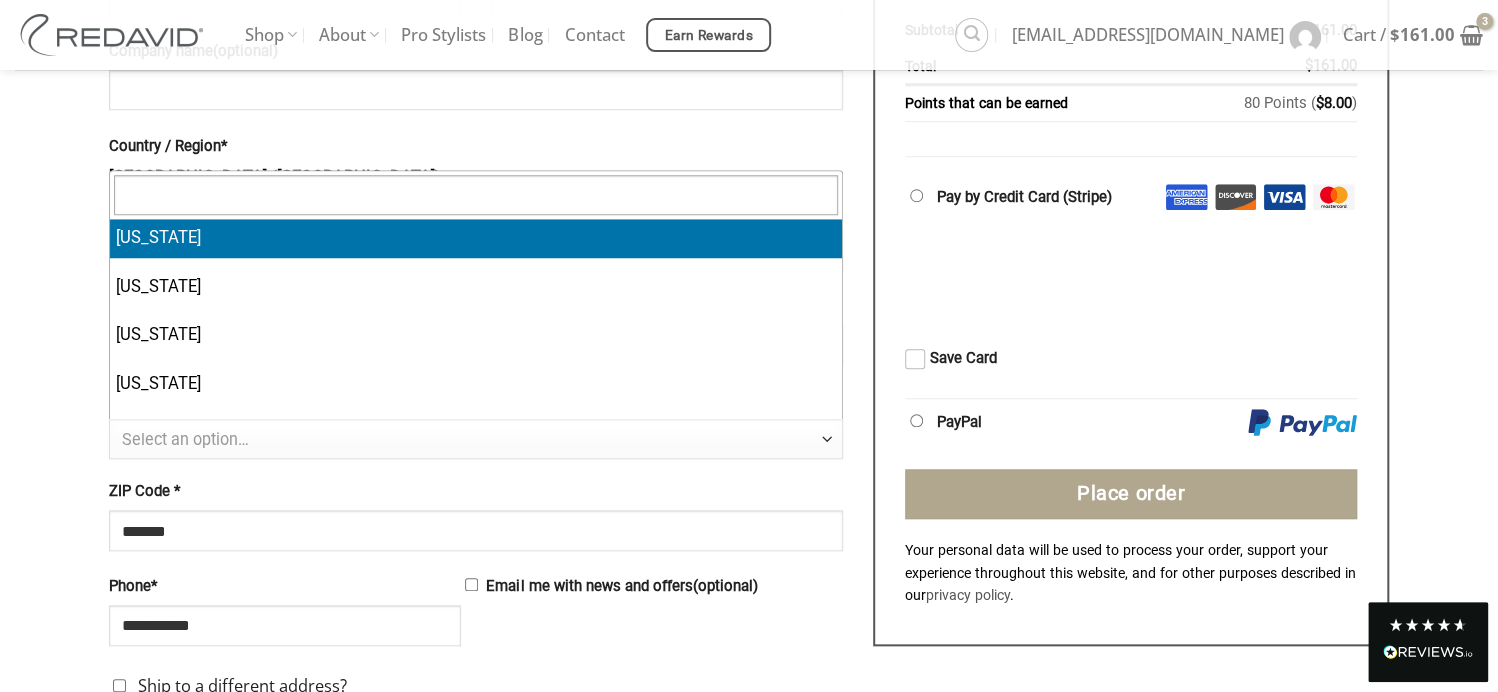 click at bounding box center [827, 440] 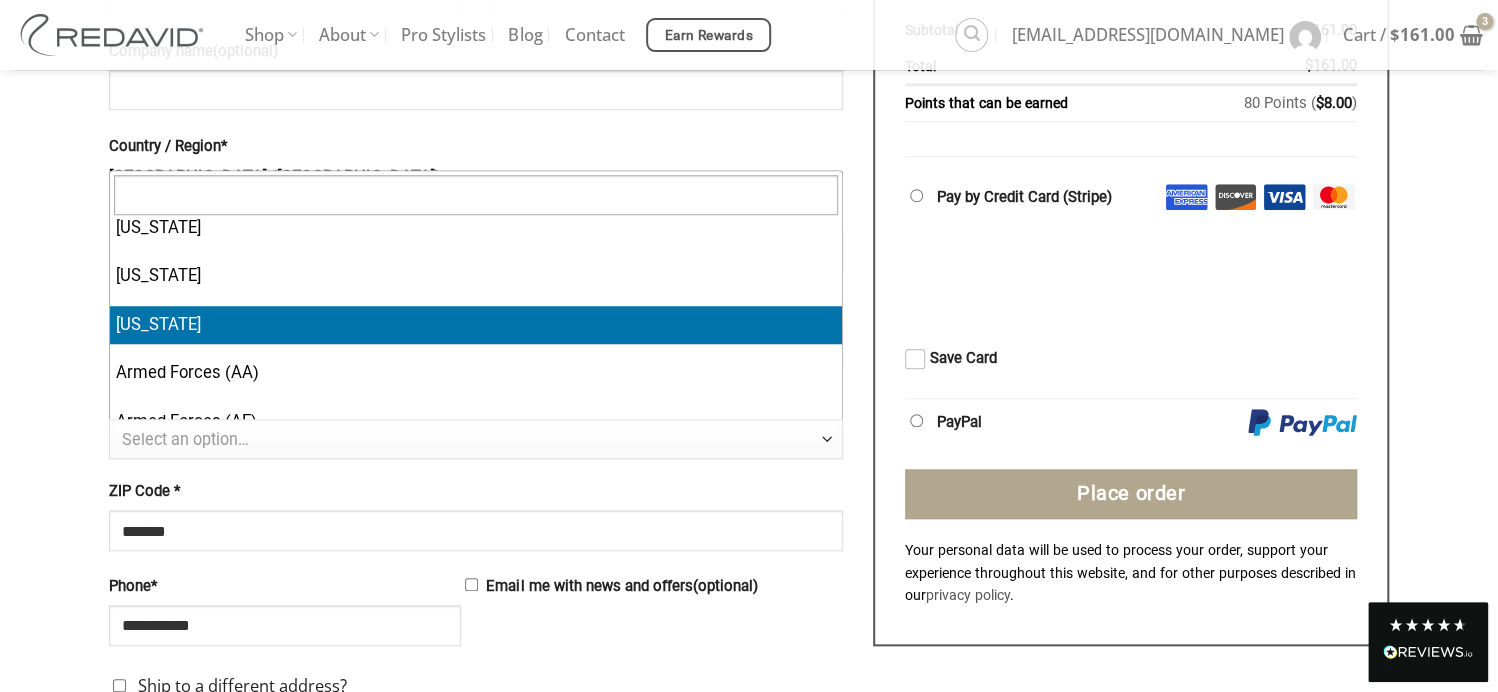scroll, scrollTop: 2422, scrollLeft: 0, axis: vertical 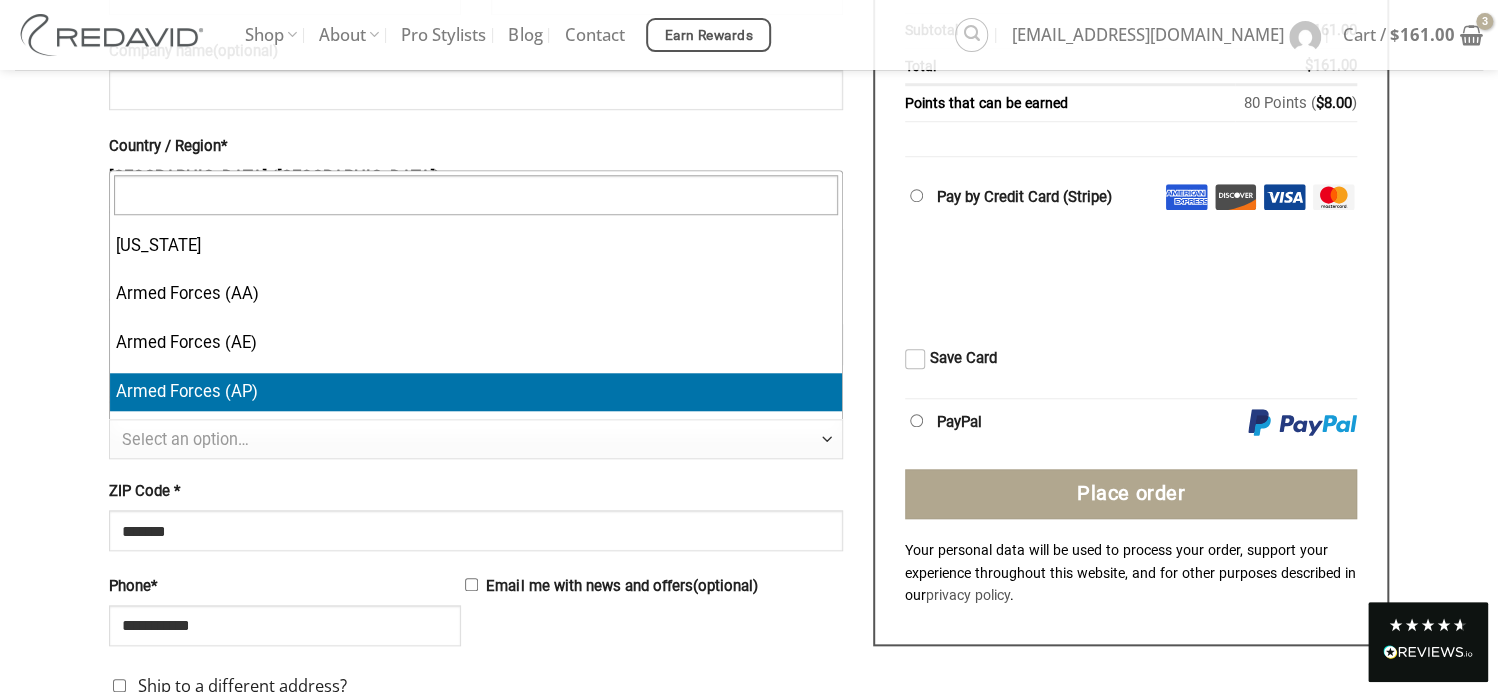 click at bounding box center (827, 440) 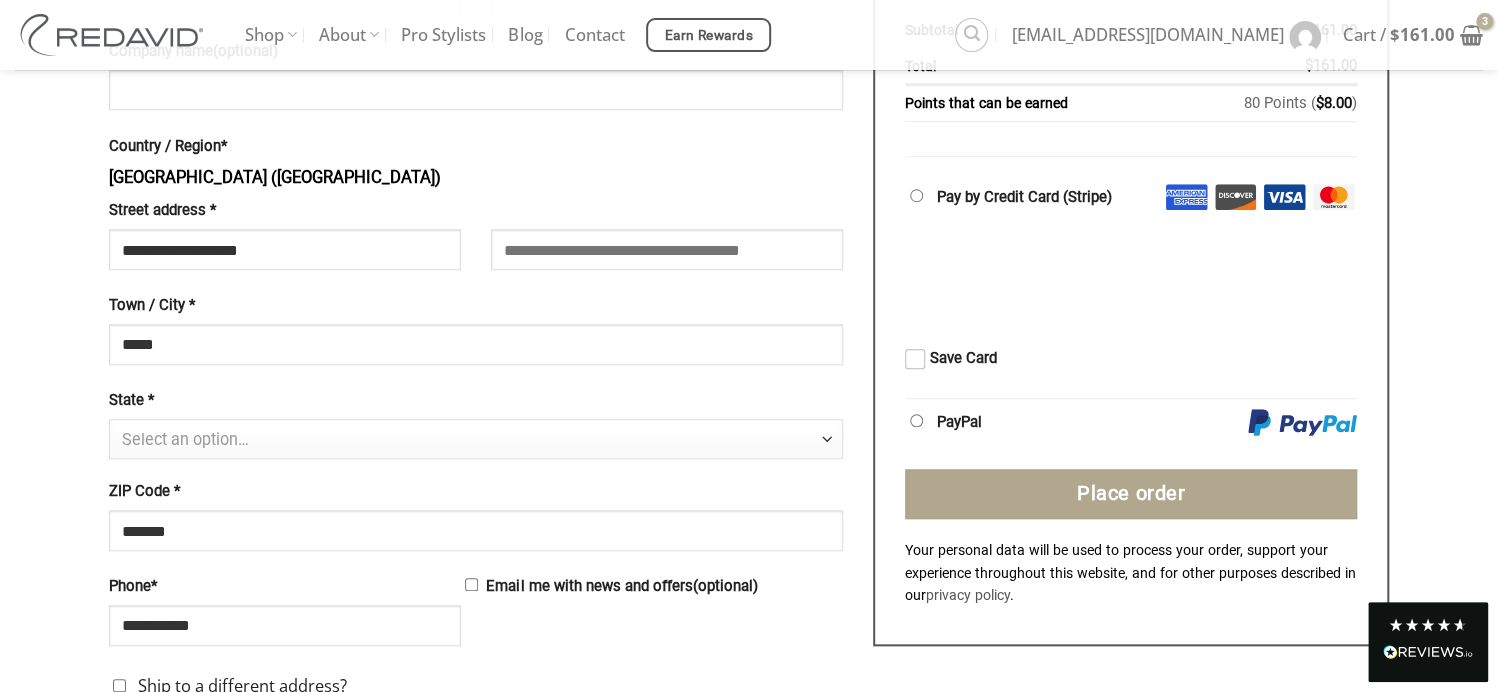click at bounding box center [827, 440] 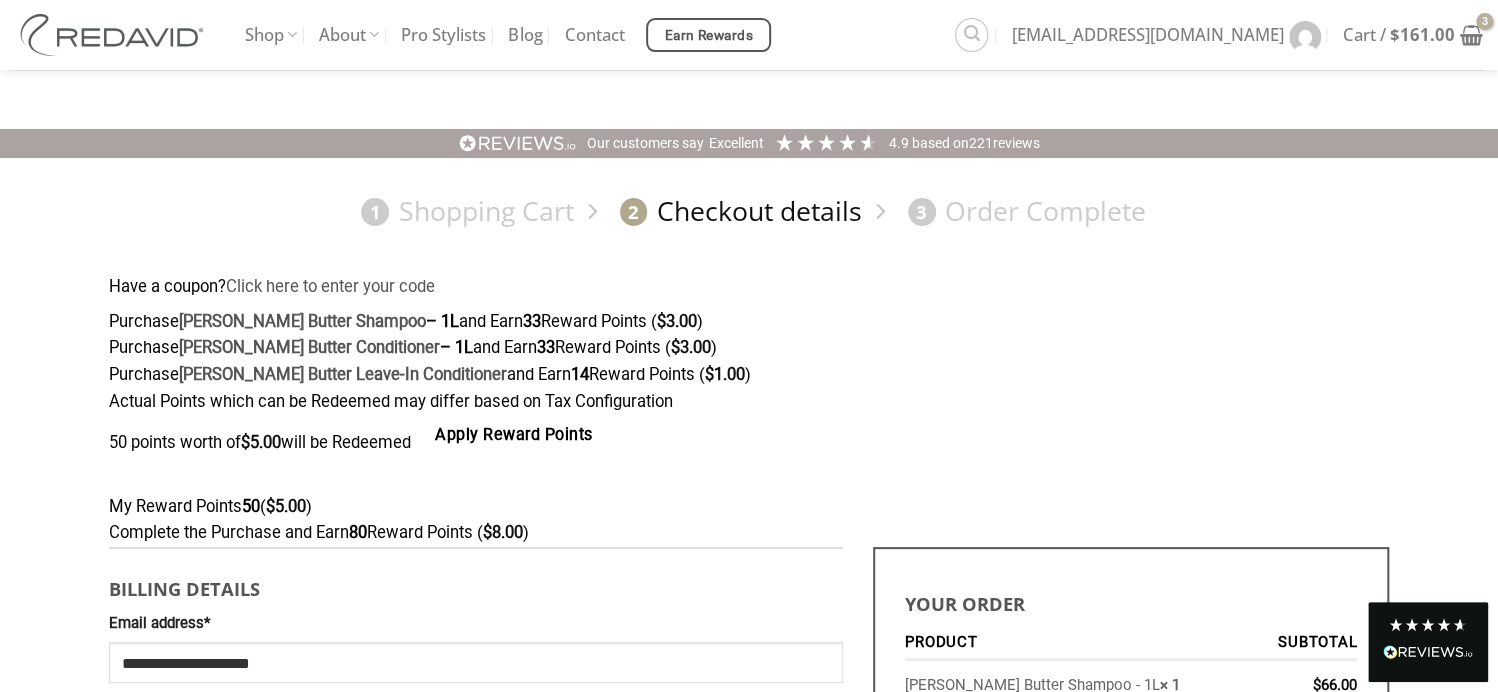 scroll, scrollTop: 0, scrollLeft: 0, axis: both 